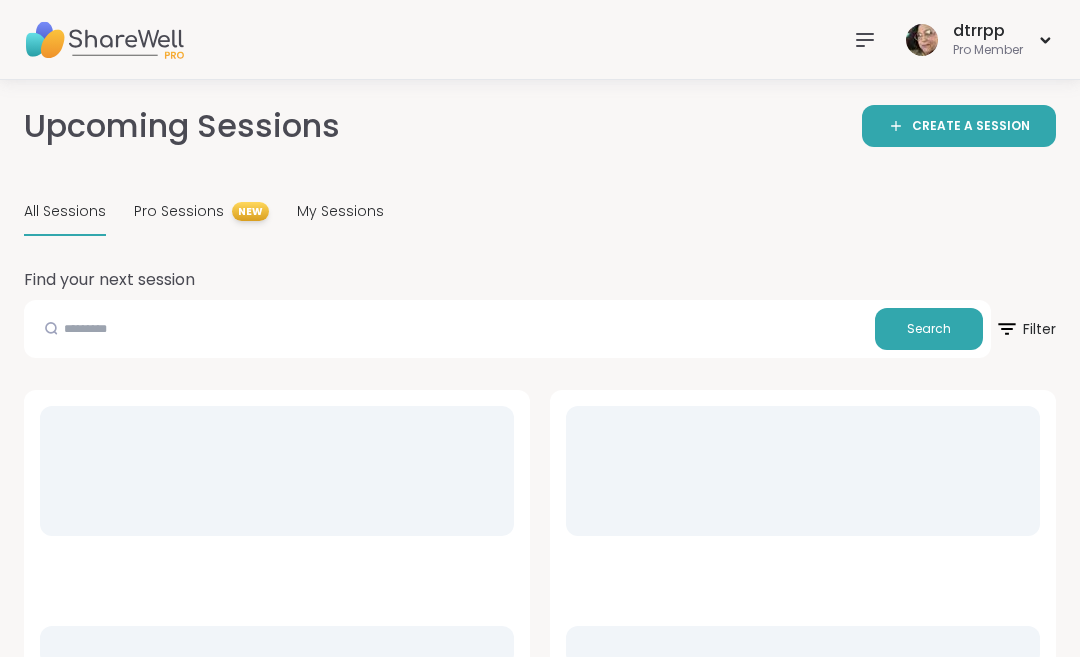 scroll, scrollTop: 0, scrollLeft: 0, axis: both 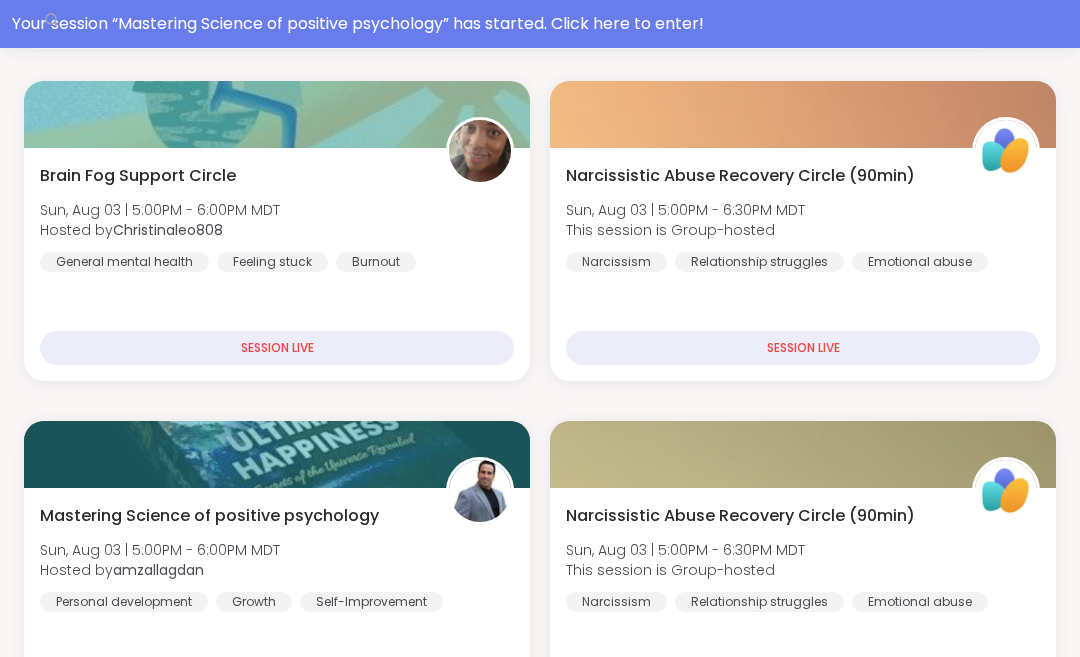 click on "Mastering Science of positive psychology Sun, Aug 03 | 5:00PM - 6:00PM [TIMEZONE] Hosted by [USERNAME] Personal development Growth Self-Improvement SESSION LIVE" at bounding box center [277, 604] 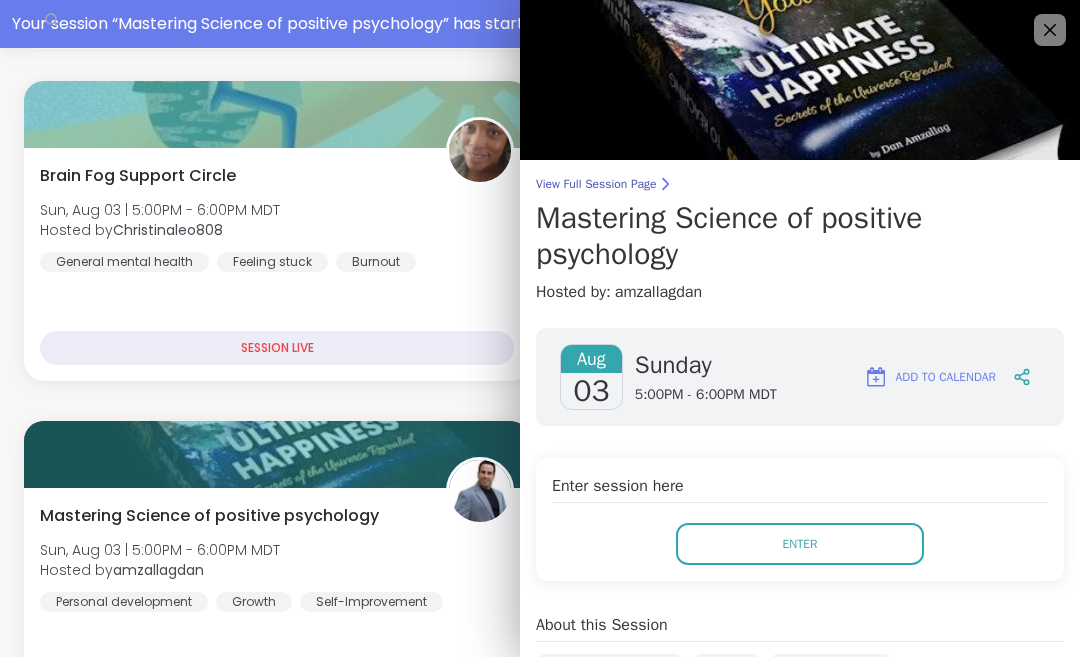 click on "Enter" at bounding box center [800, 544] 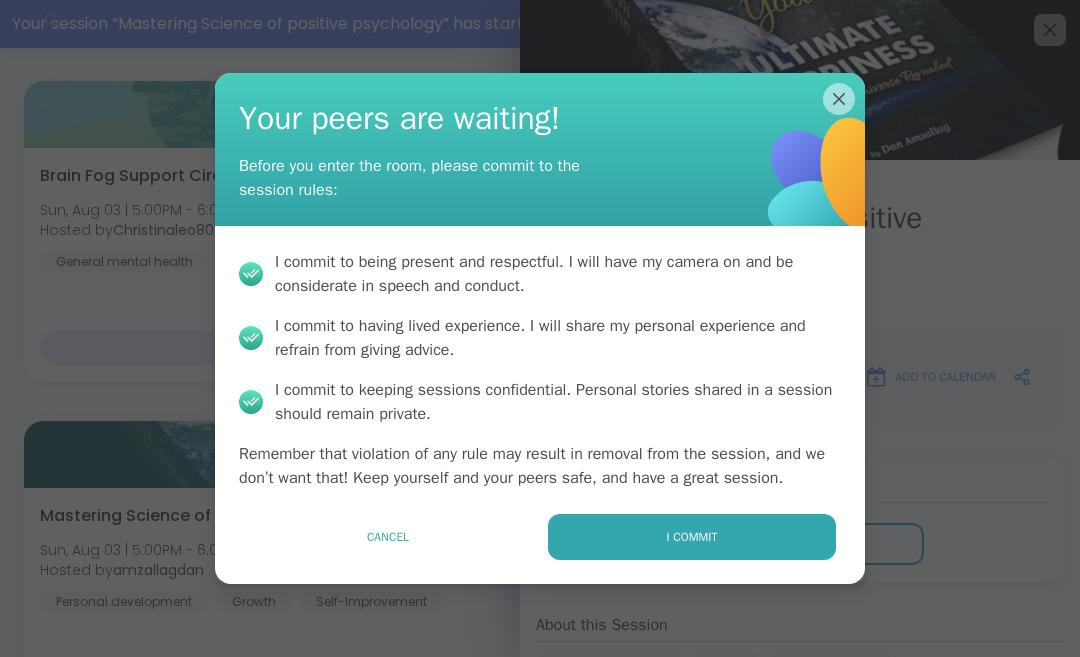 click on "I commit" at bounding box center (692, 537) 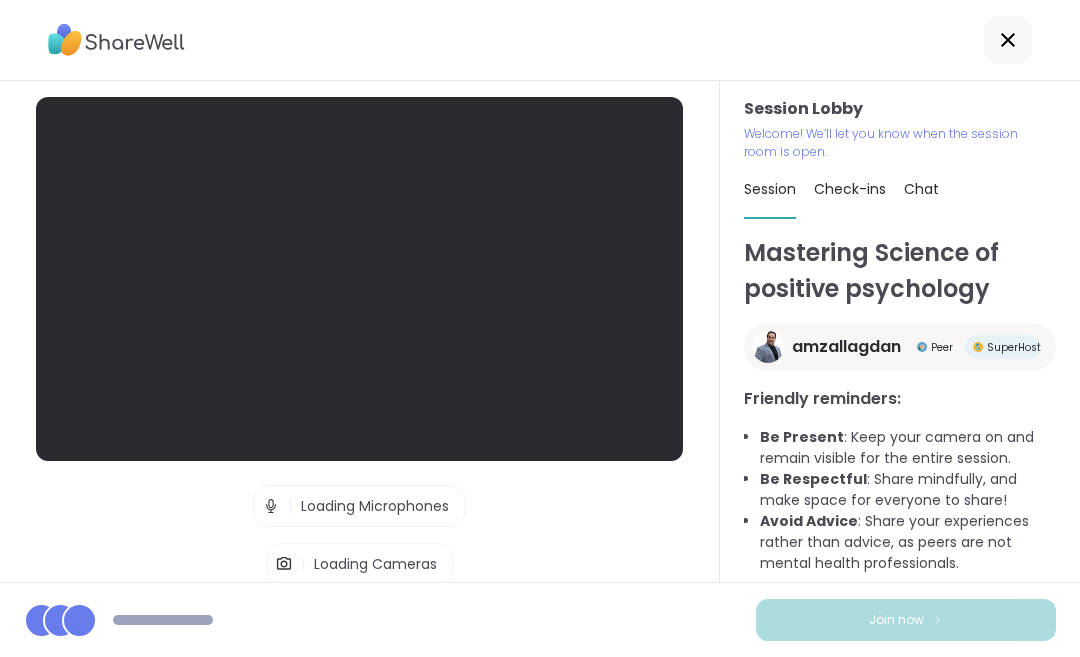 scroll, scrollTop: 98, scrollLeft: 0, axis: vertical 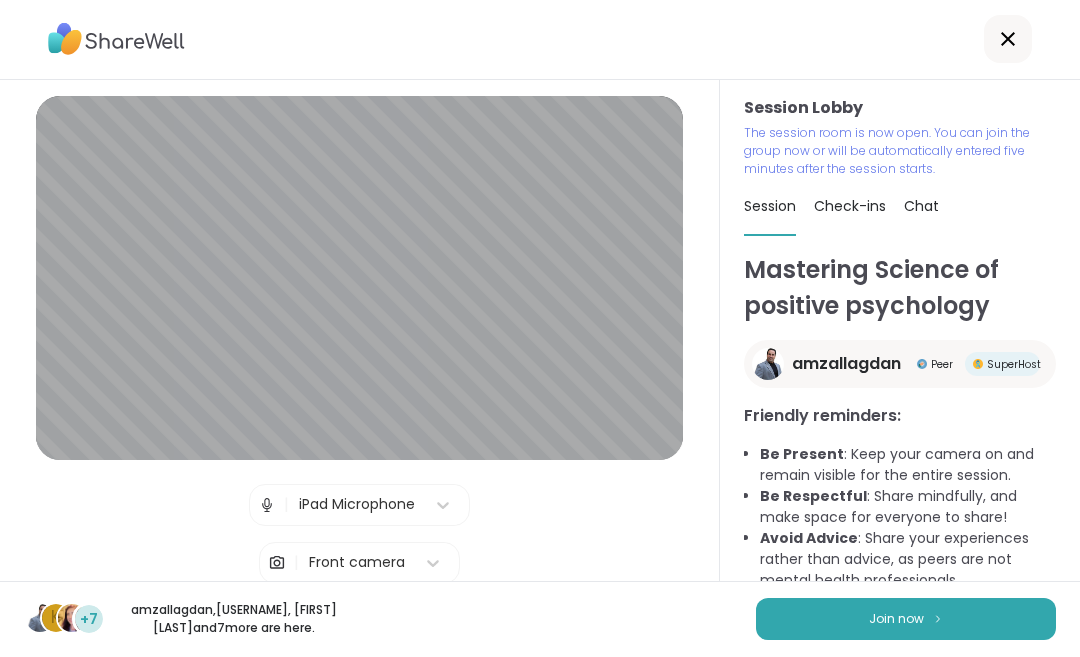 click on "Join now" at bounding box center [906, 620] 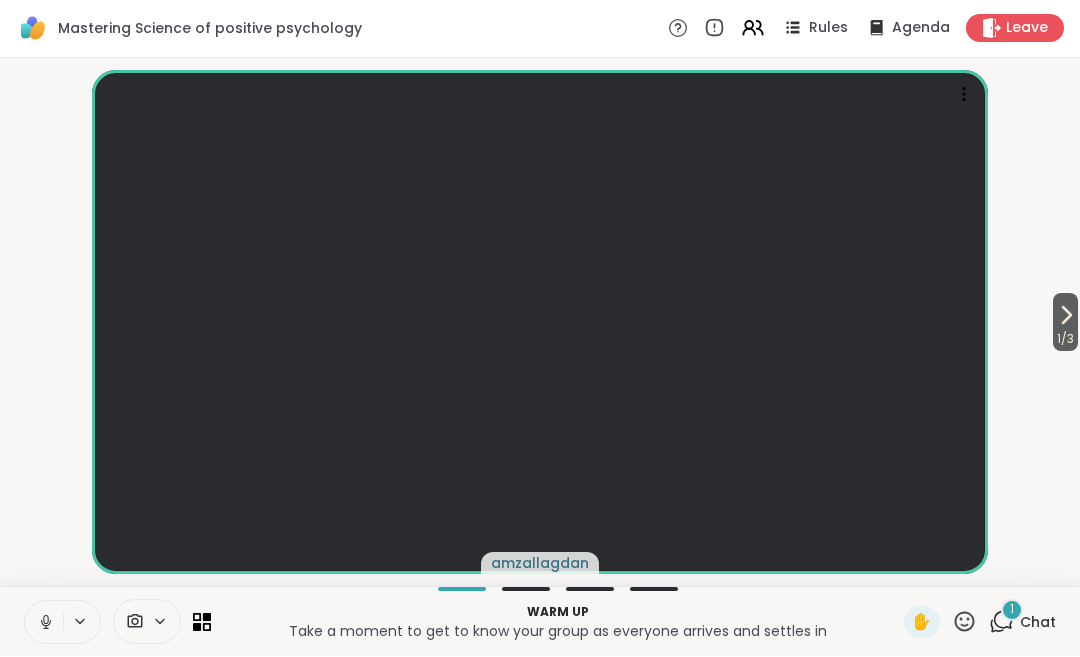 scroll, scrollTop: 0, scrollLeft: 0, axis: both 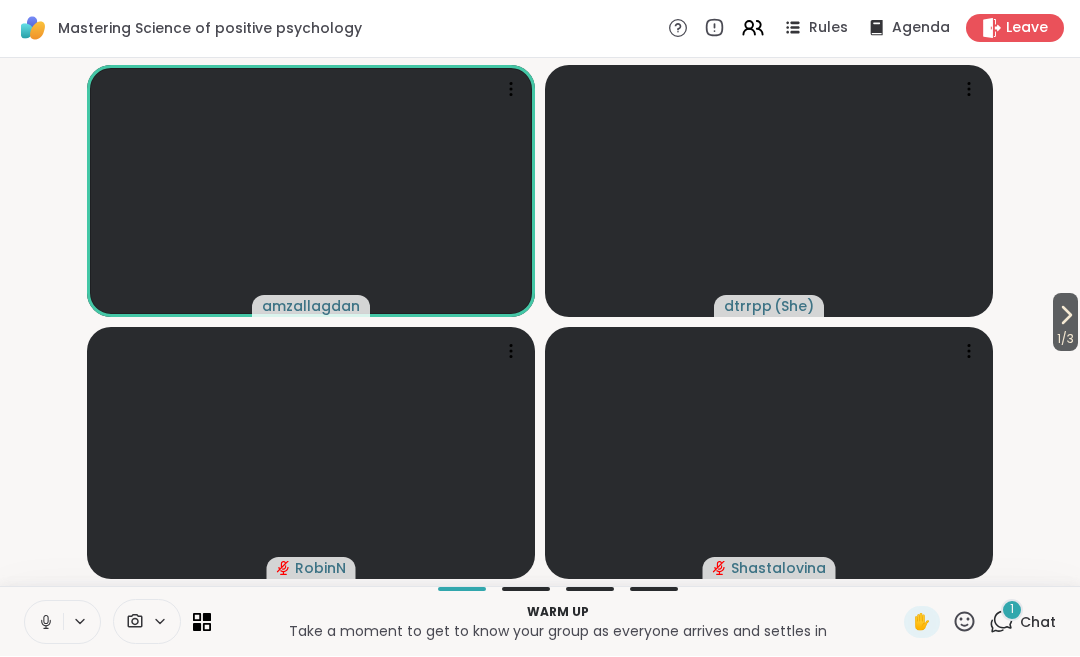 click on "1" at bounding box center (1012, 611) 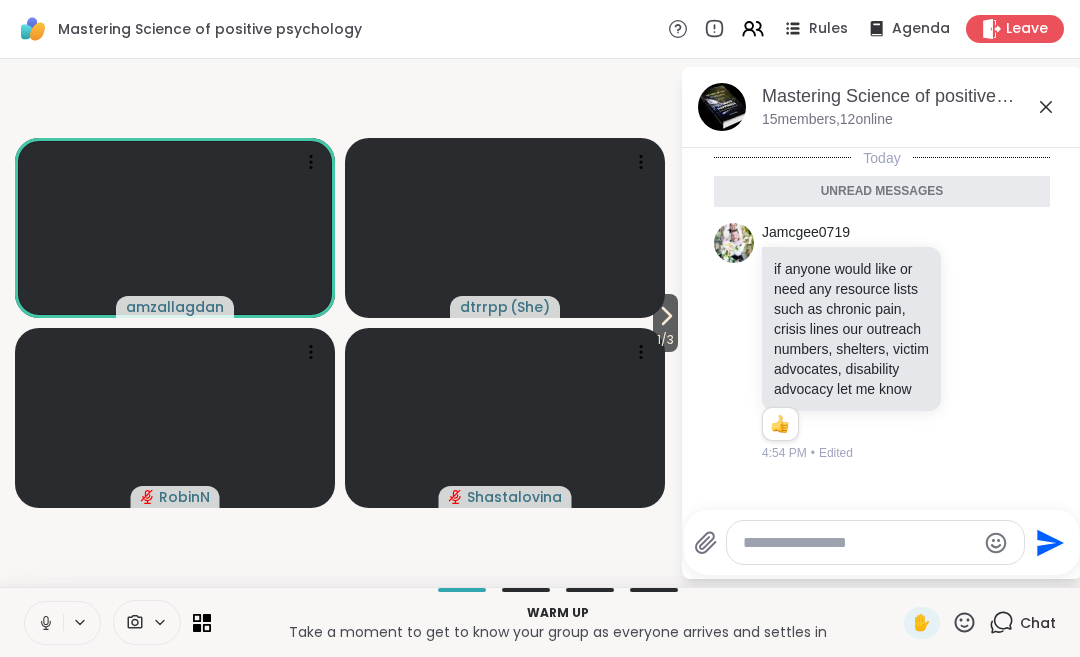 click 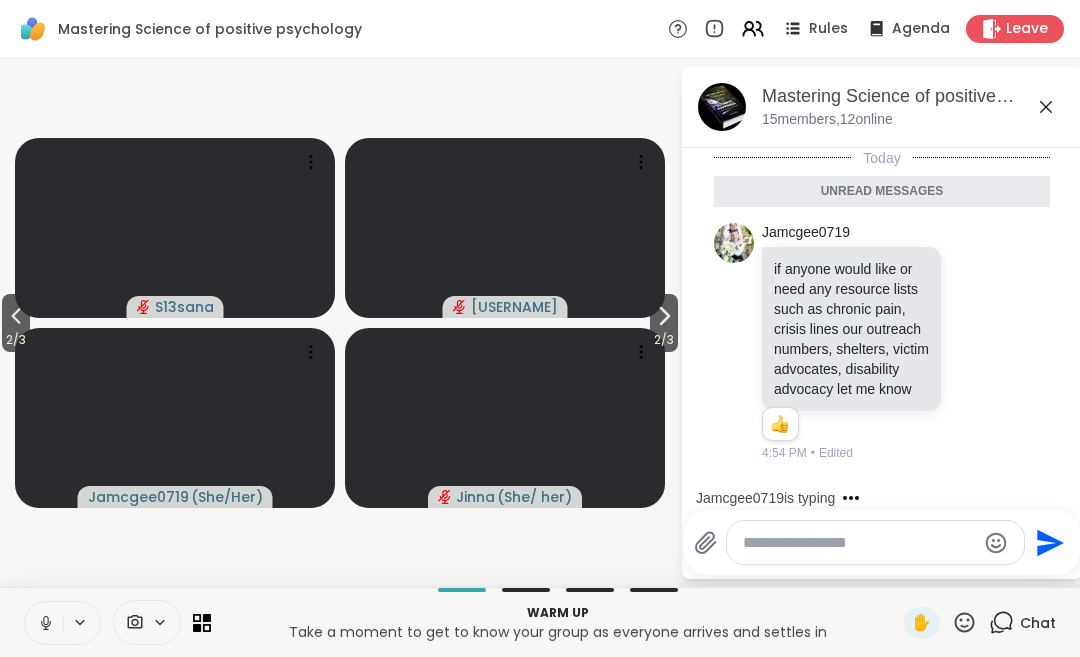 click 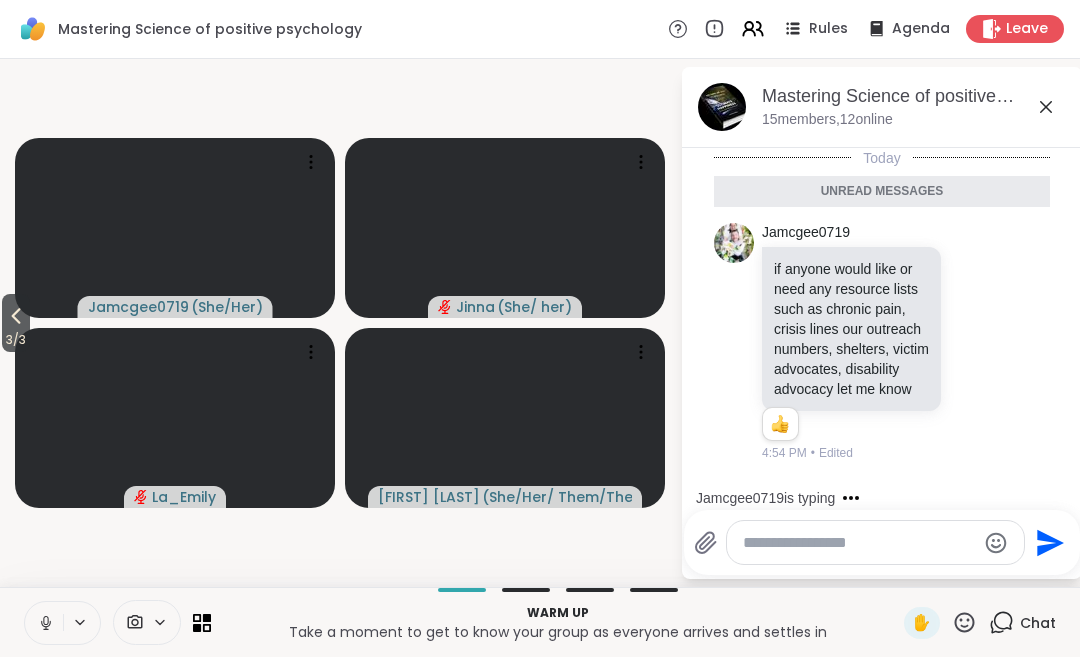 click 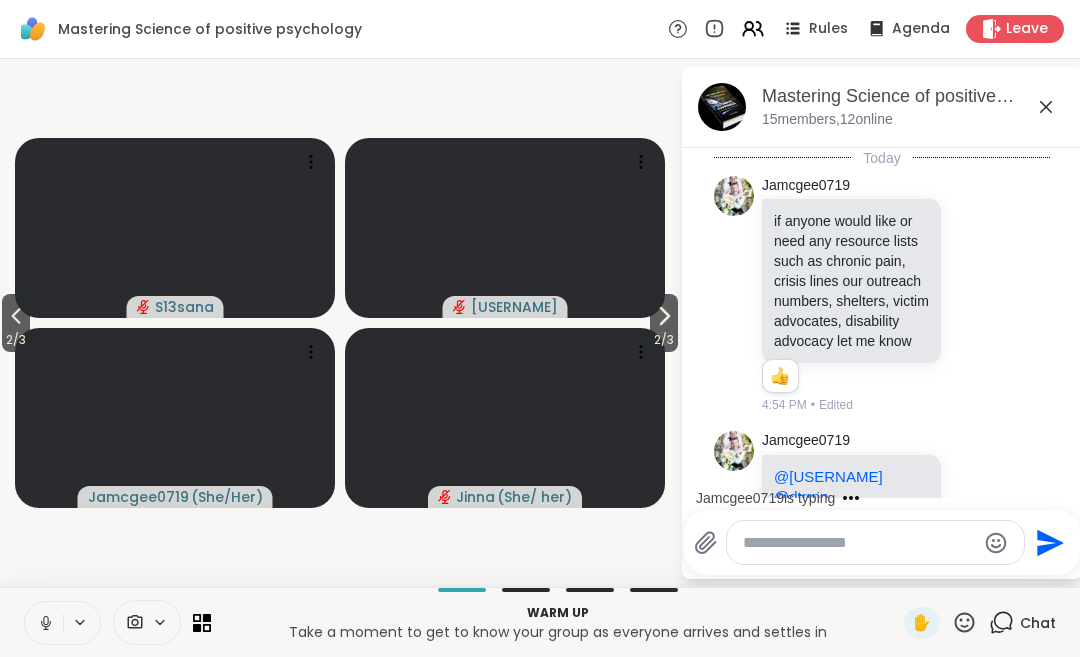 scroll, scrollTop: 110, scrollLeft: 0, axis: vertical 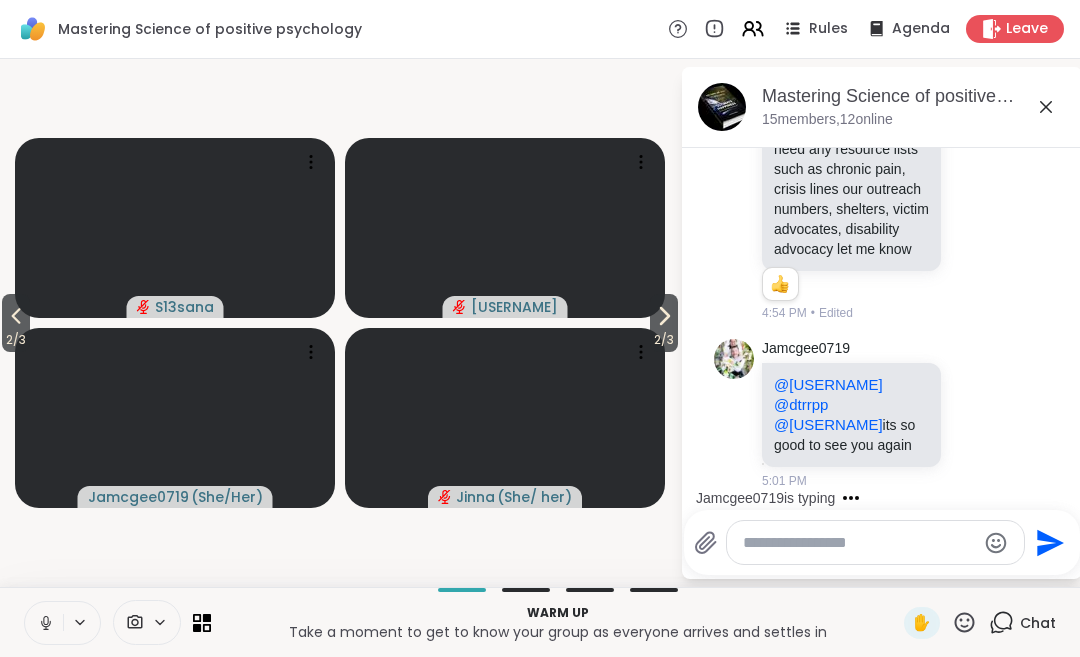 click 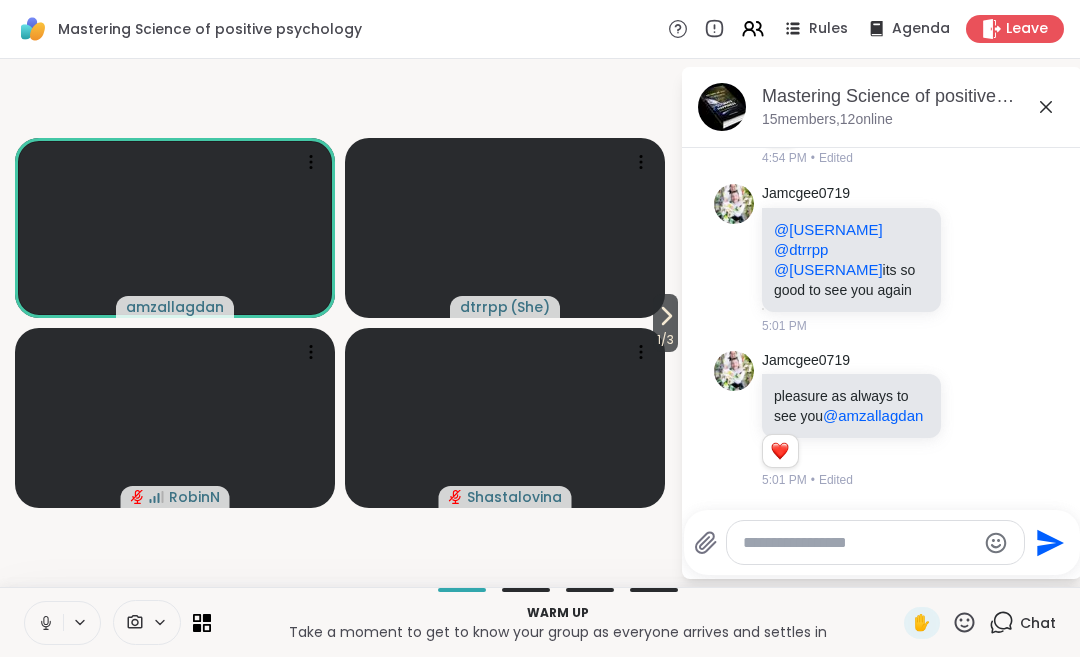 scroll, scrollTop: 284, scrollLeft: 0, axis: vertical 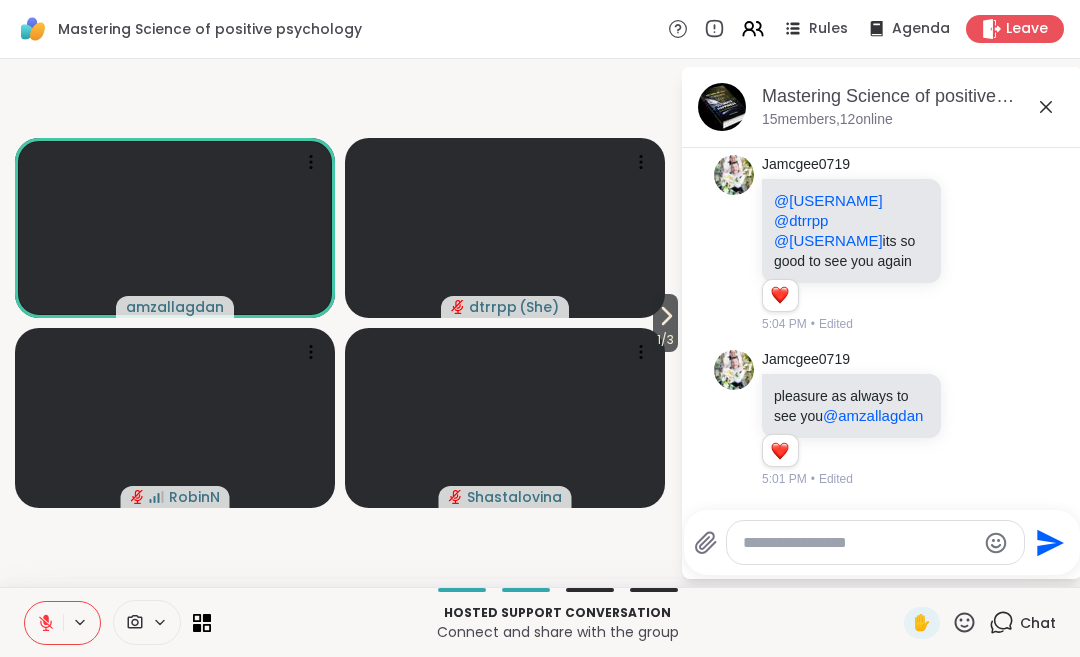 click on "1  /  3" at bounding box center [665, 340] 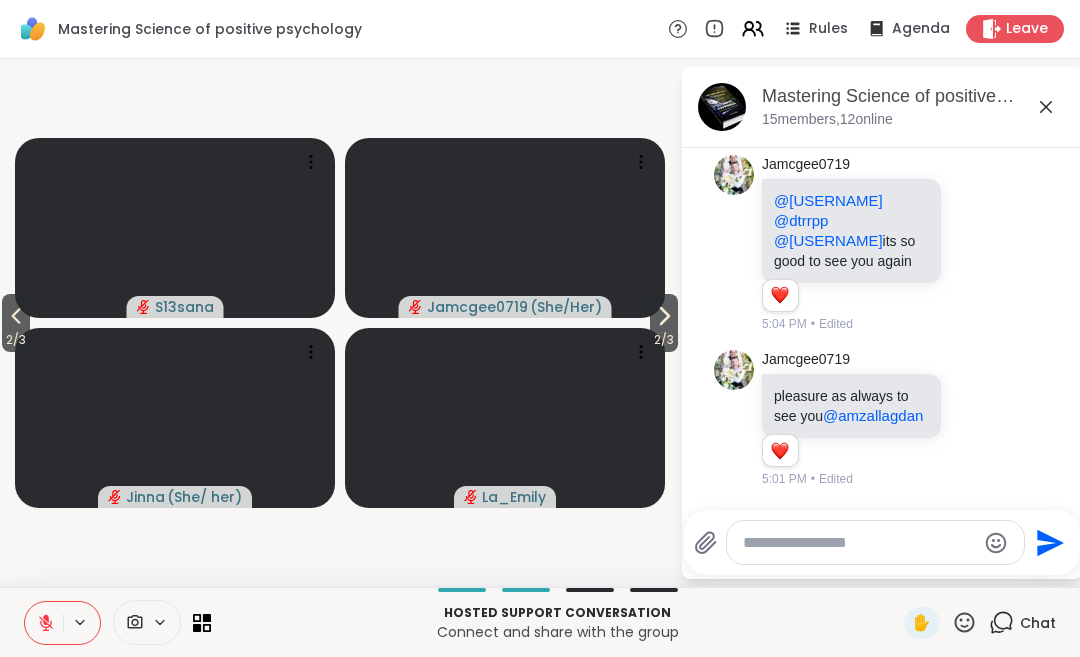 click on "2  /  3" at bounding box center [664, 340] 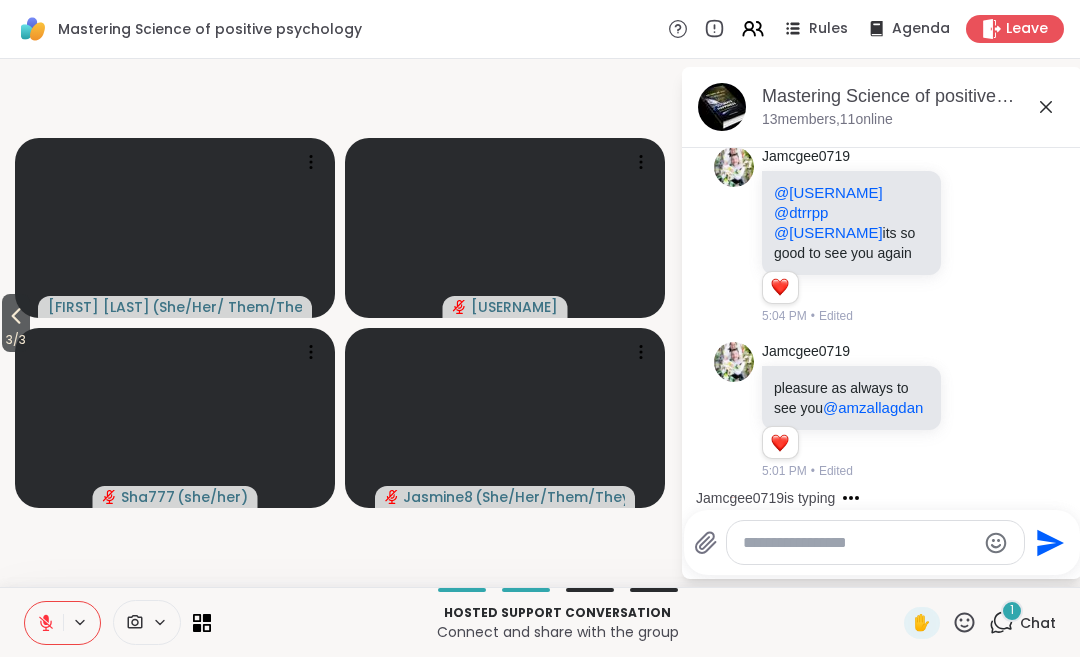 scroll, scrollTop: 438, scrollLeft: 0, axis: vertical 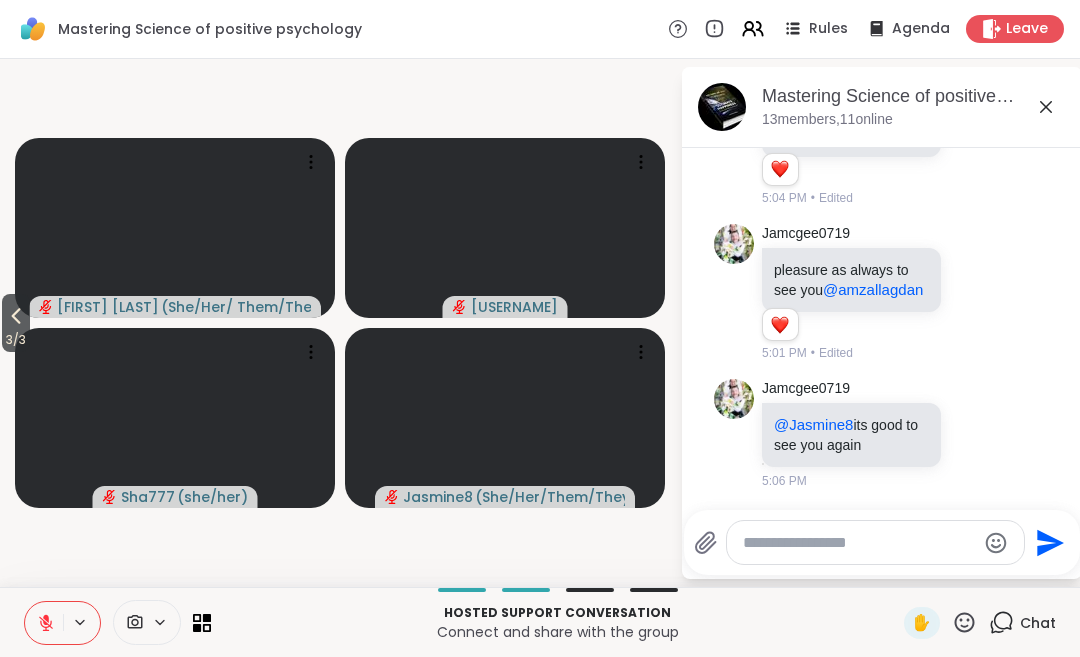 click on "3  /  3" at bounding box center (16, 340) 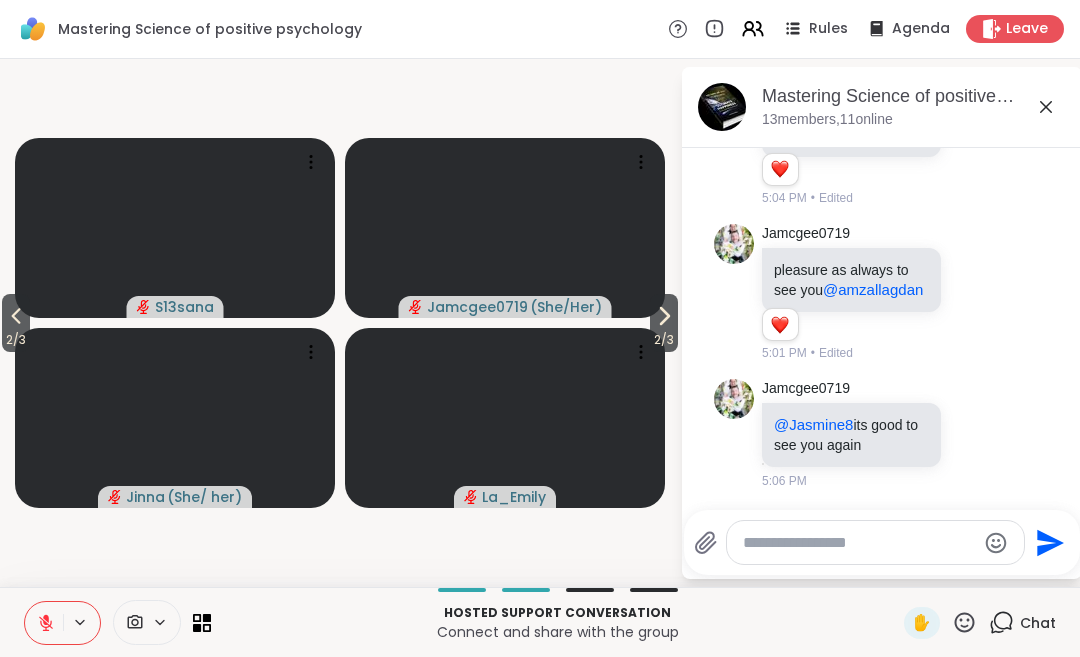 click on "2  /  3" at bounding box center [16, 340] 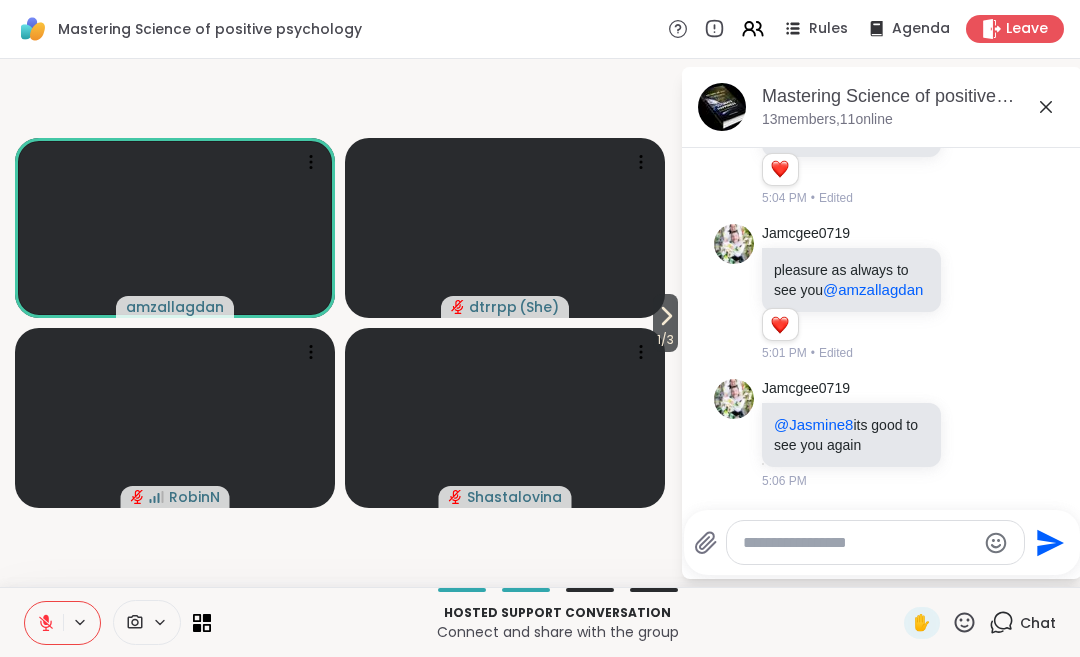 click 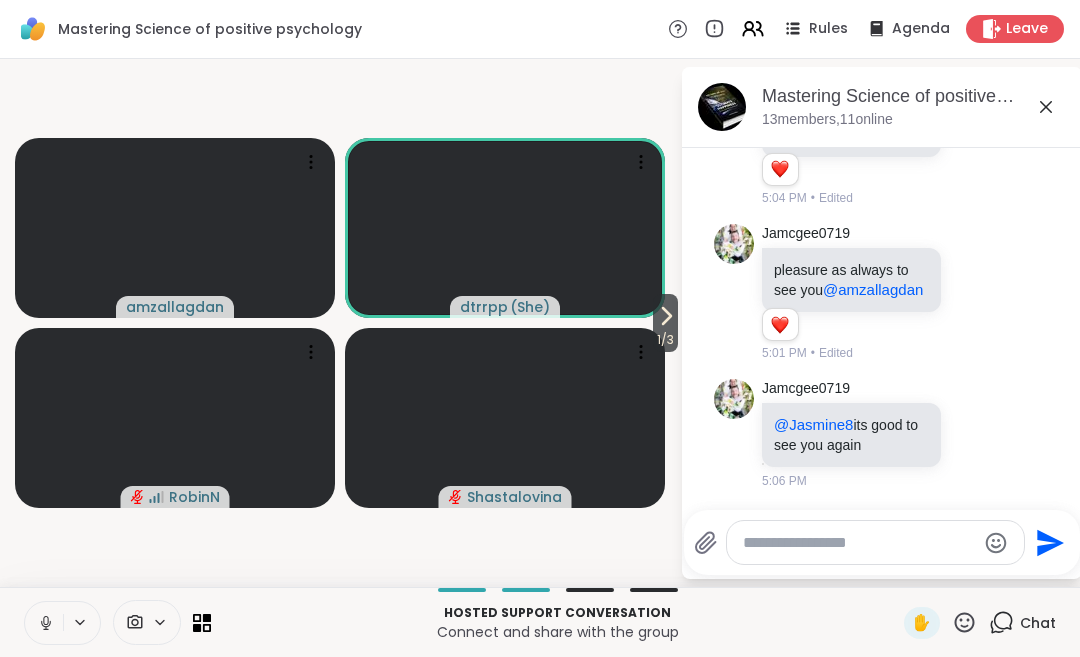 click at bounding box center (44, 623) 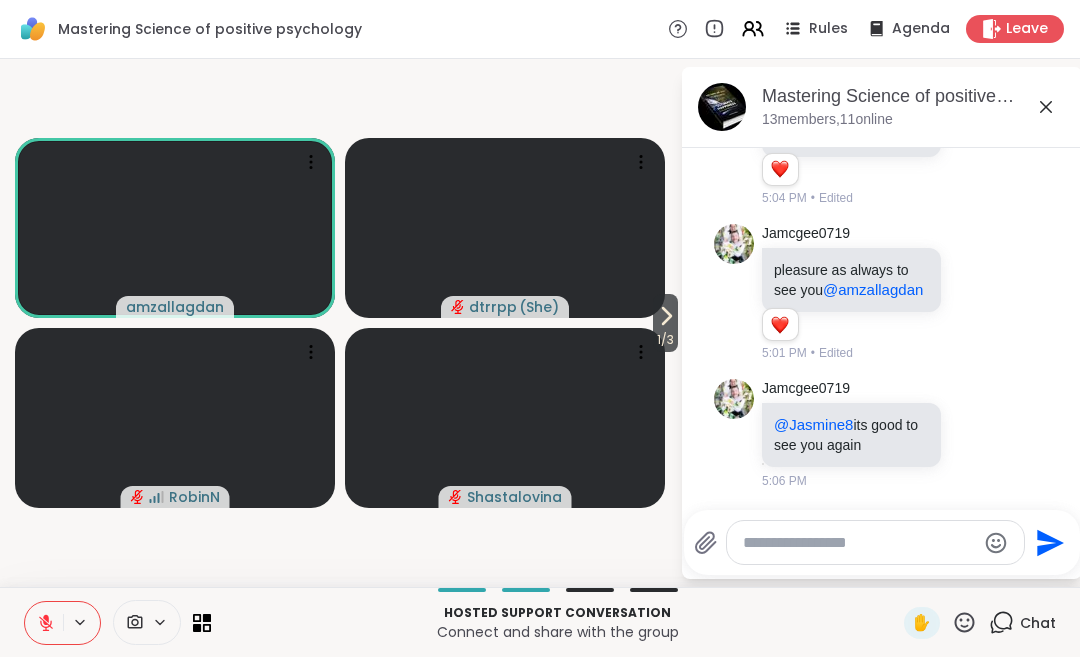 click on "1  /  3" at bounding box center [665, 340] 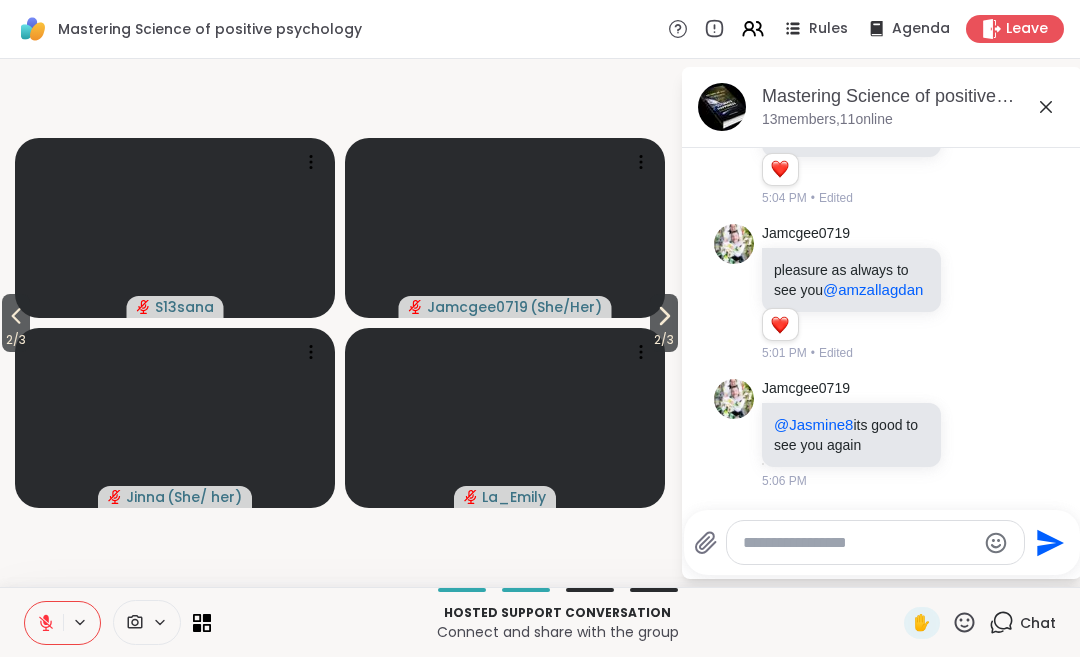 click on "2  /  3" at bounding box center [664, 340] 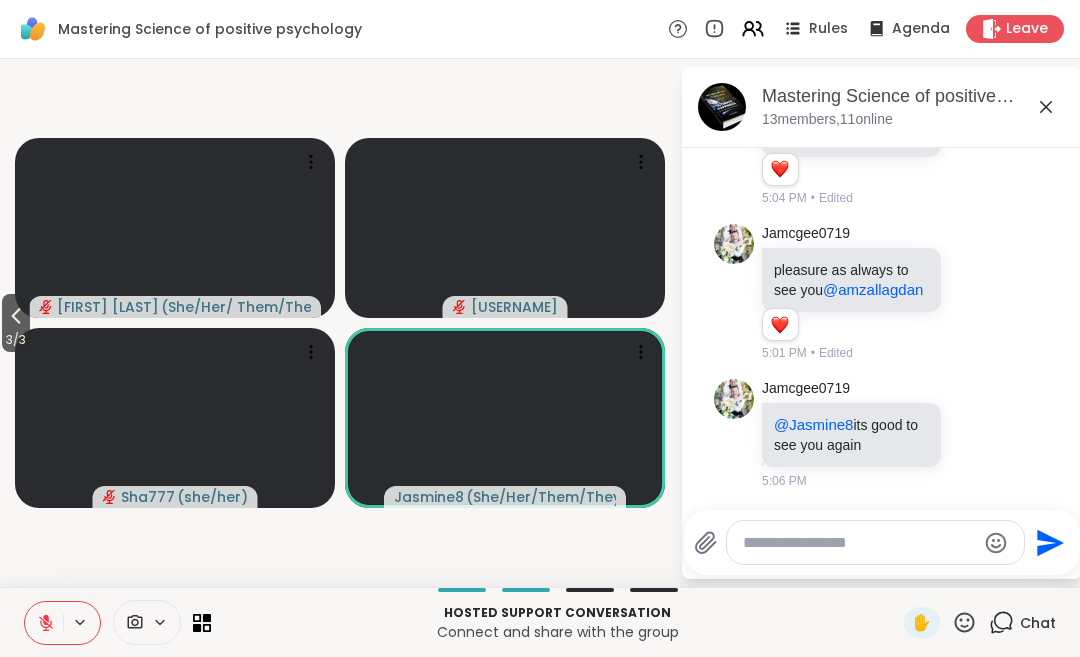 click on "3  /  3" at bounding box center [16, 340] 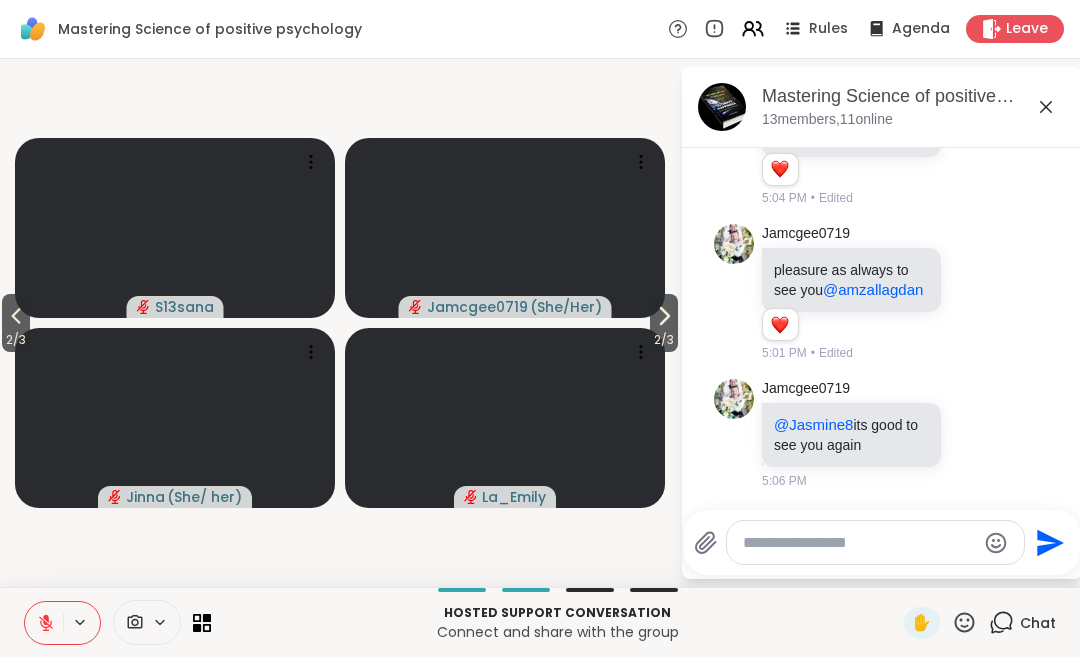 click on "2  /  3" at bounding box center (16, 340) 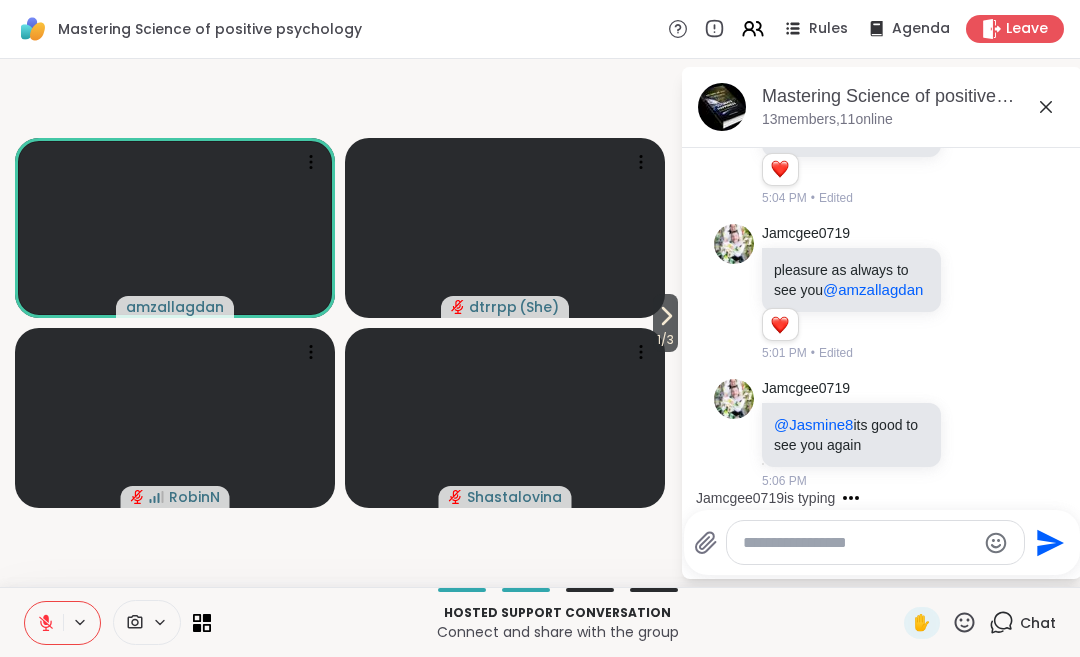 scroll, scrollTop: 764, scrollLeft: 0, axis: vertical 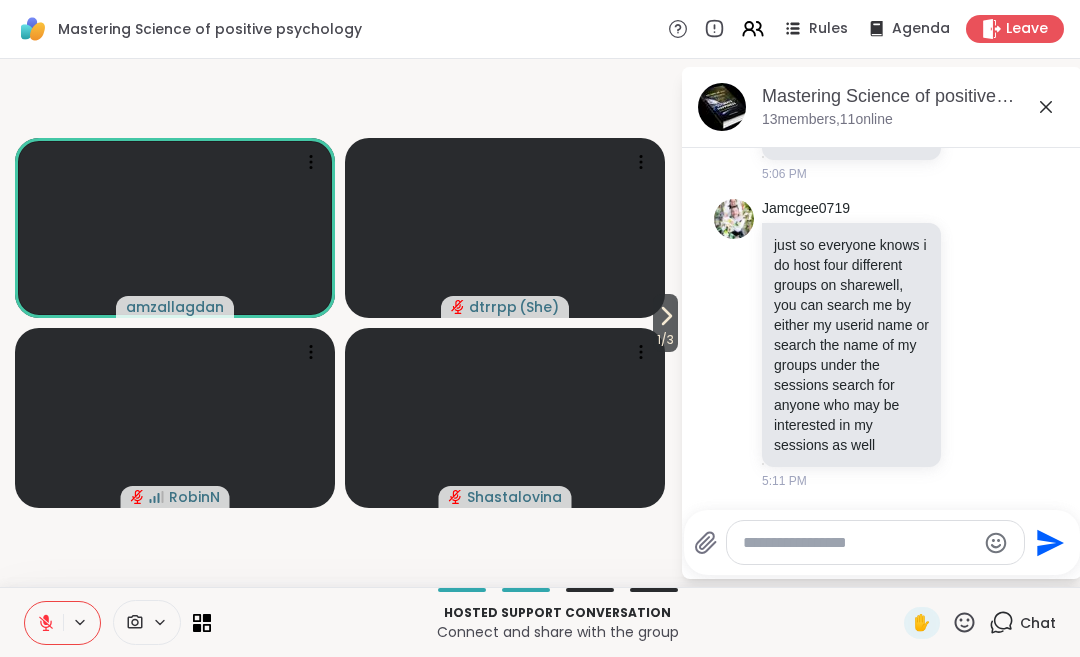 click on "1  /  3" at bounding box center (665, 340) 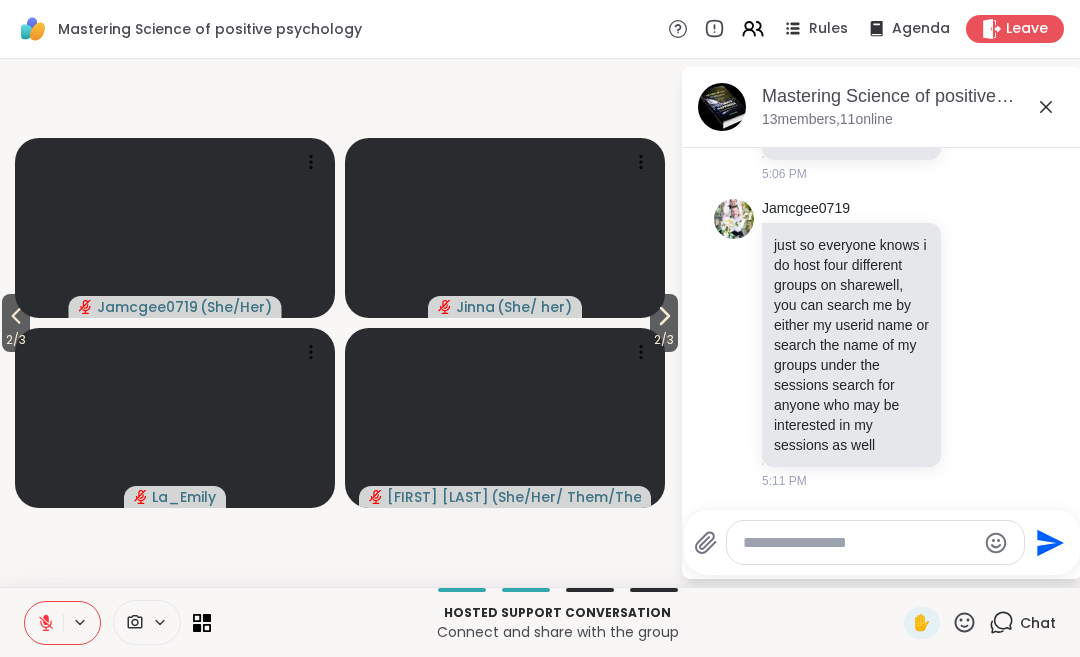 click on "2  /  3" at bounding box center (664, 340) 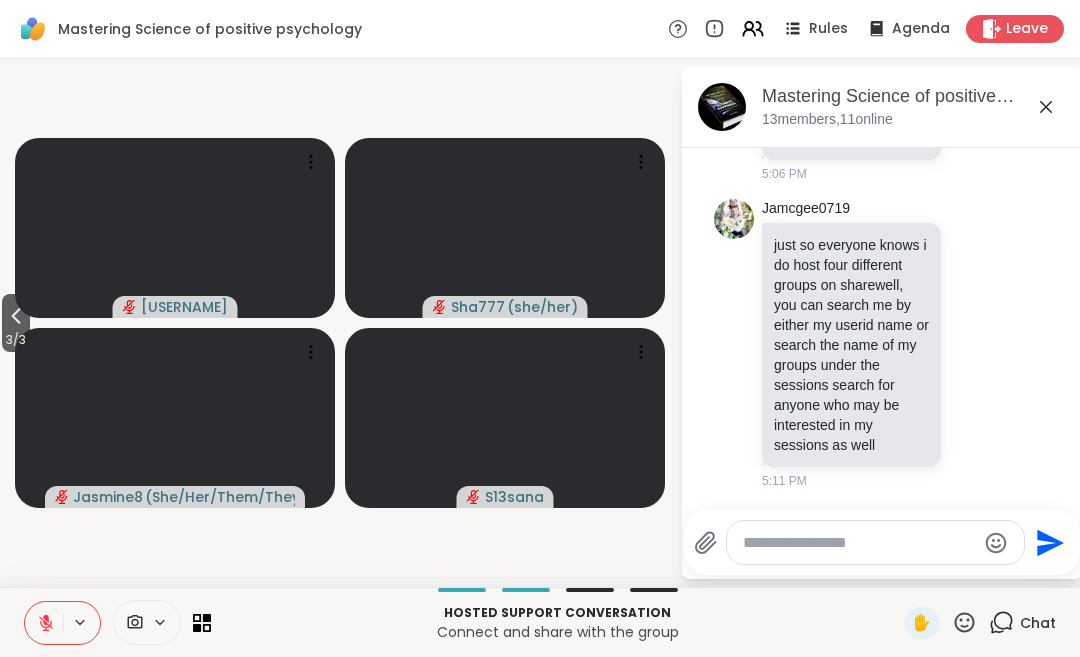 click on "3  /  3" at bounding box center (16, 340) 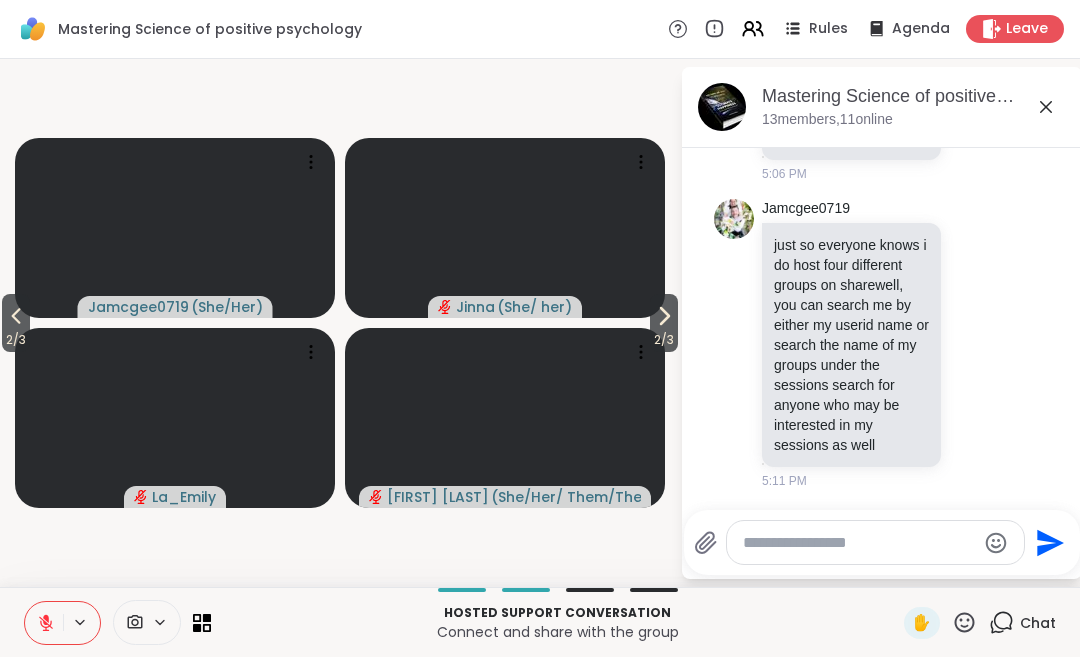 click on "2  /  3" at bounding box center [16, 340] 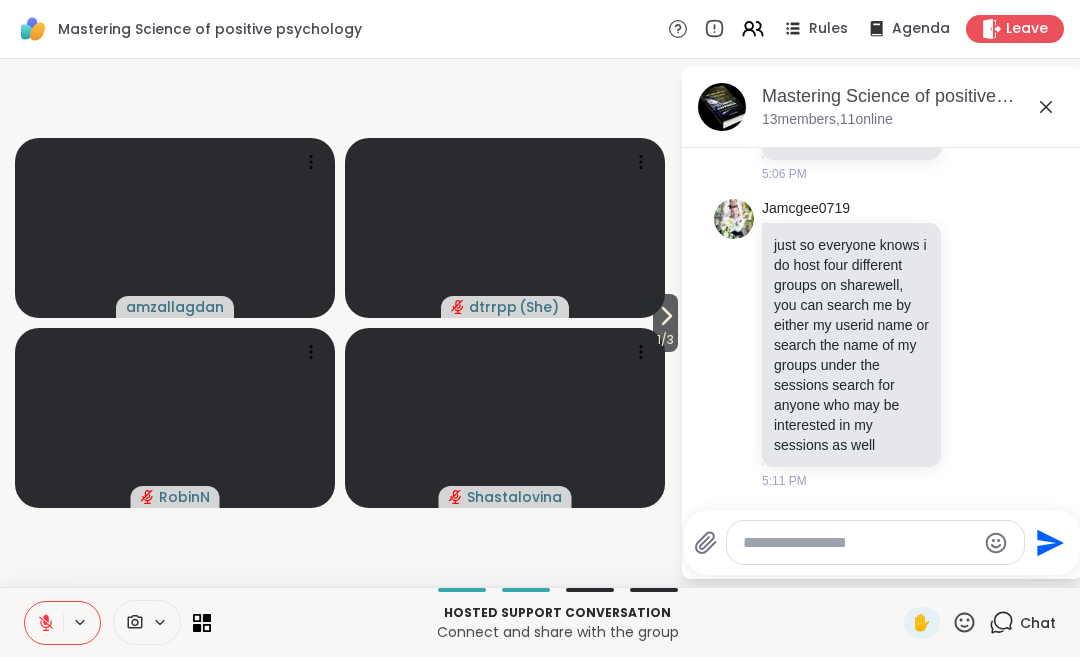 click on "1  /  3" at bounding box center (665, 340) 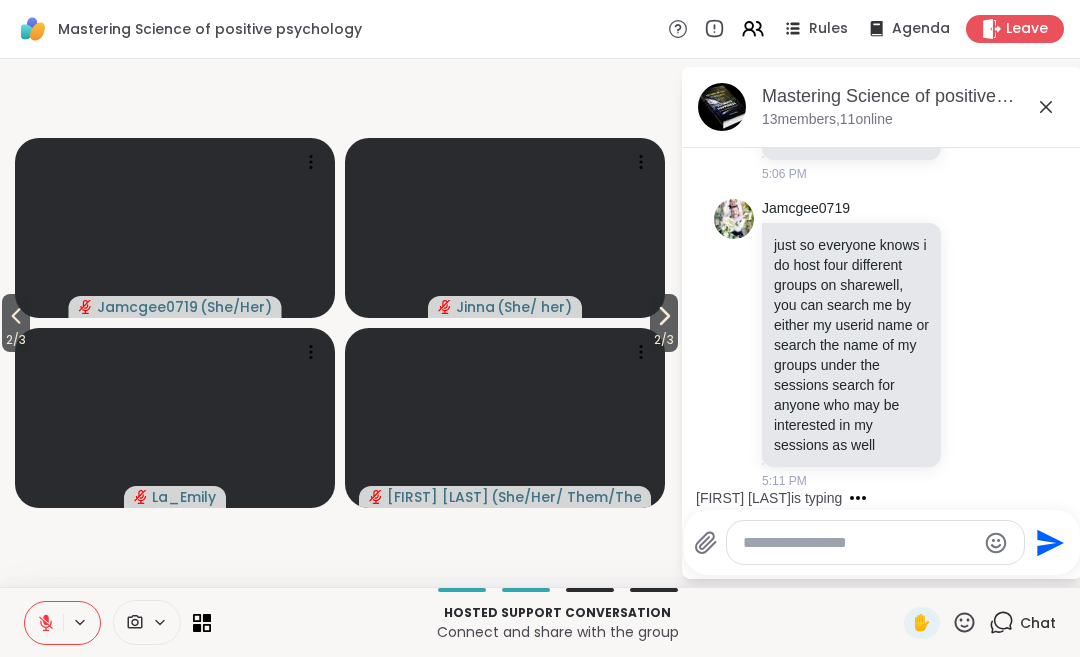 click on "2  /  3" at bounding box center (16, 340) 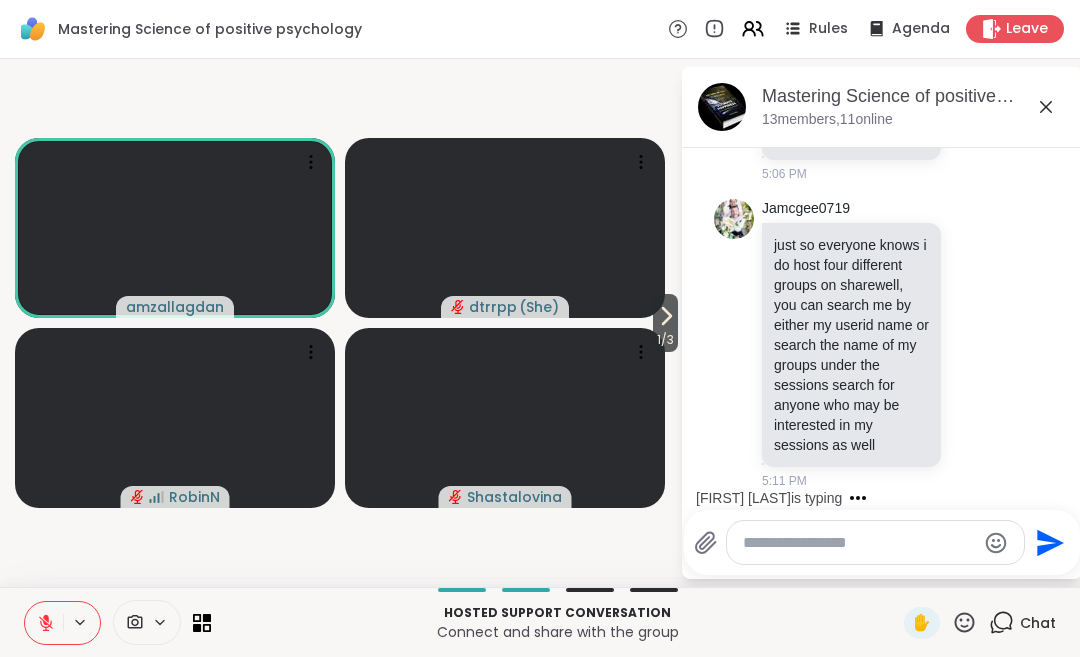 click 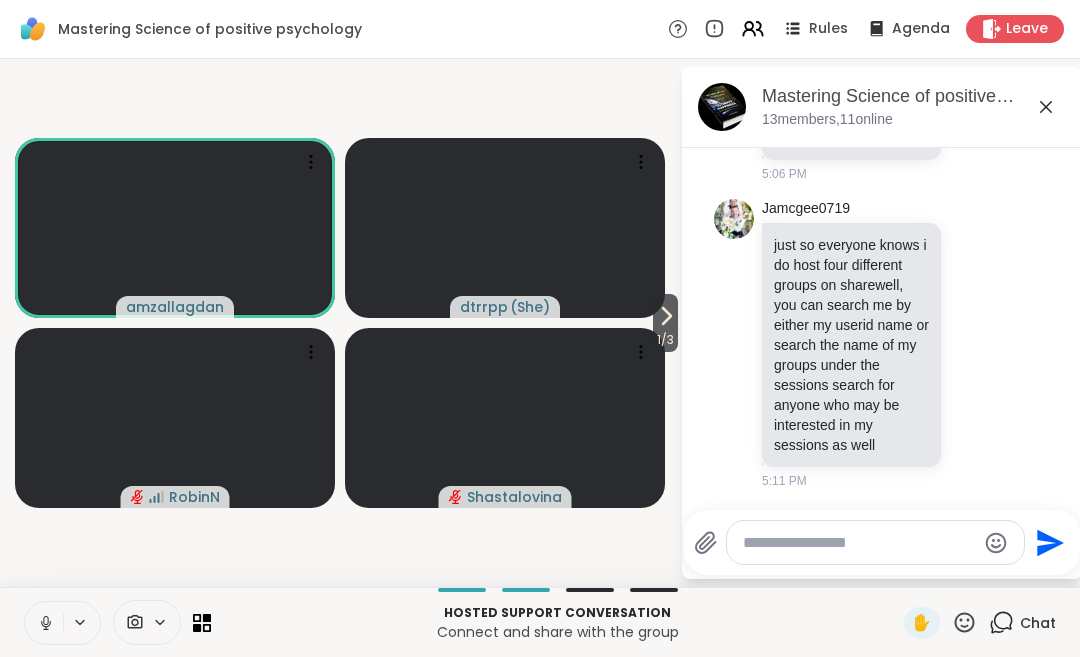 click 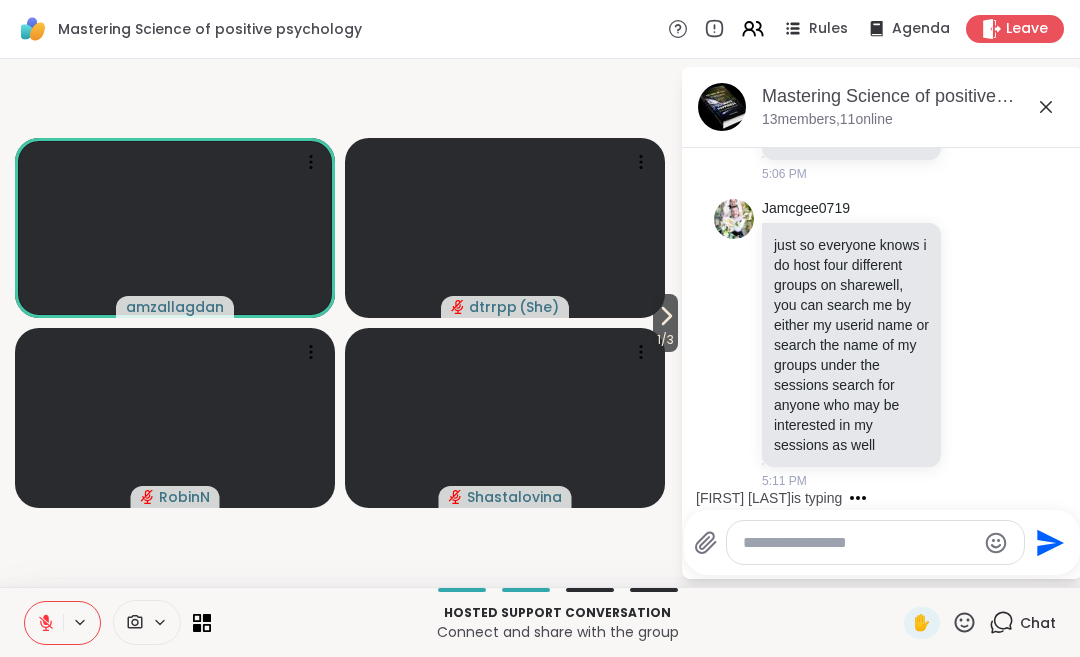 click on "1  /  3" at bounding box center (665, 340) 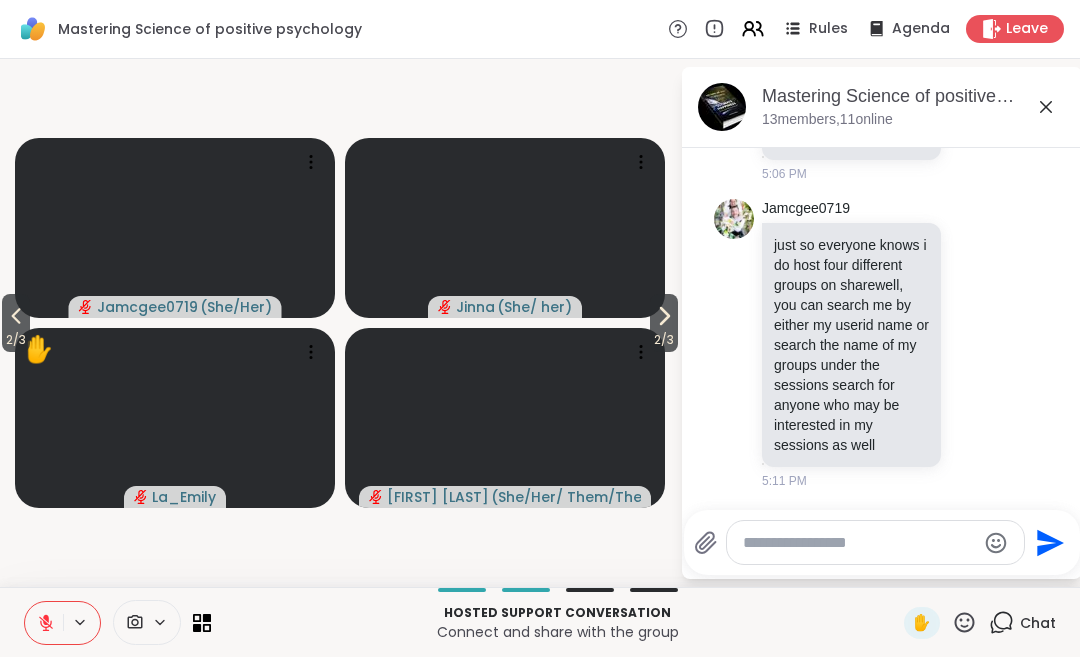 click on "2  /  3" at bounding box center [664, 340] 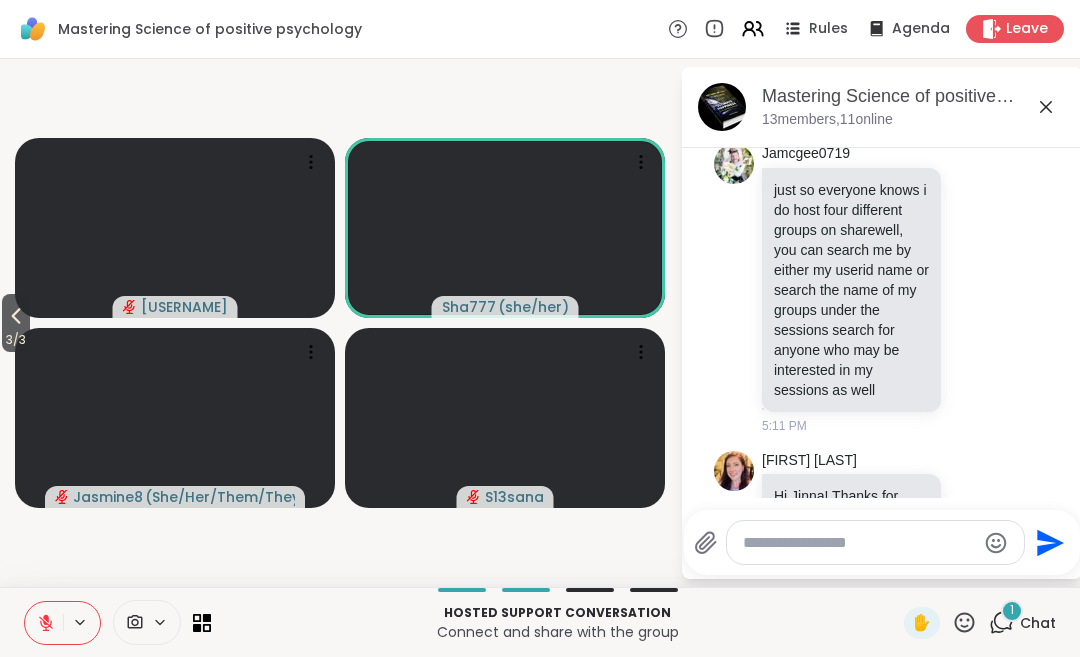 scroll, scrollTop: 1070, scrollLeft: 0, axis: vertical 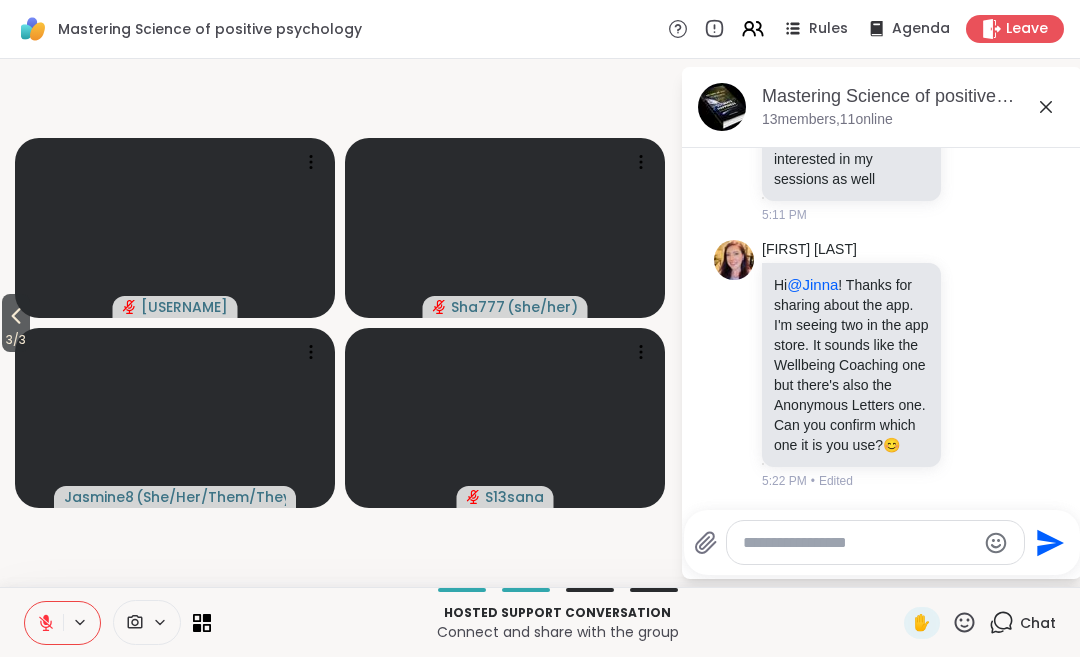 click on "3  /  3" at bounding box center [16, 340] 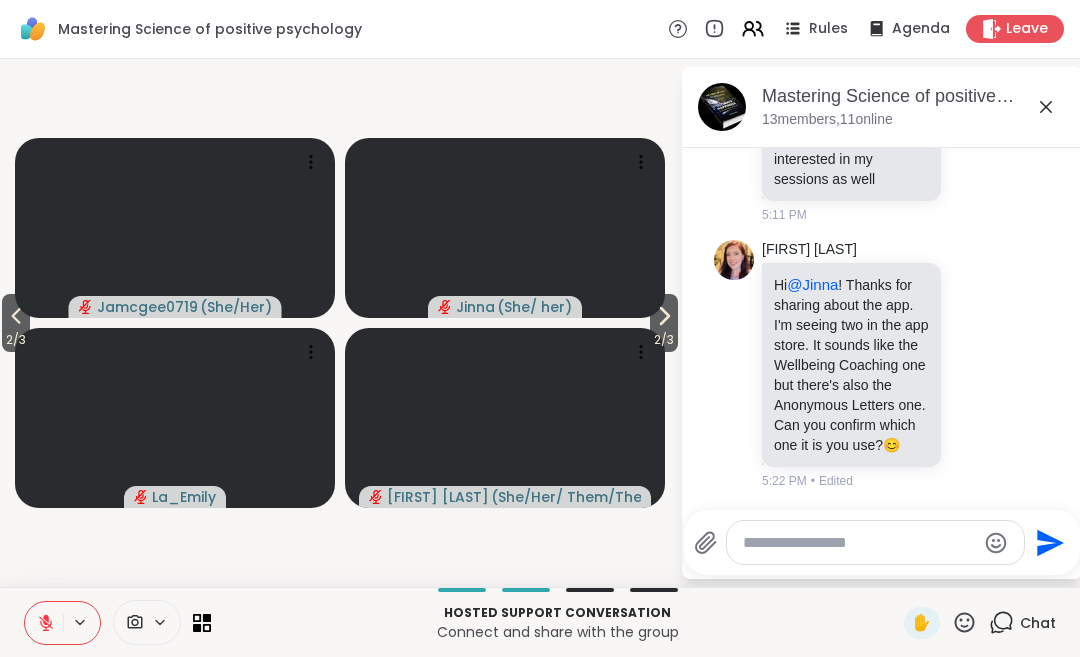 click on "2  /  3" at bounding box center (16, 340) 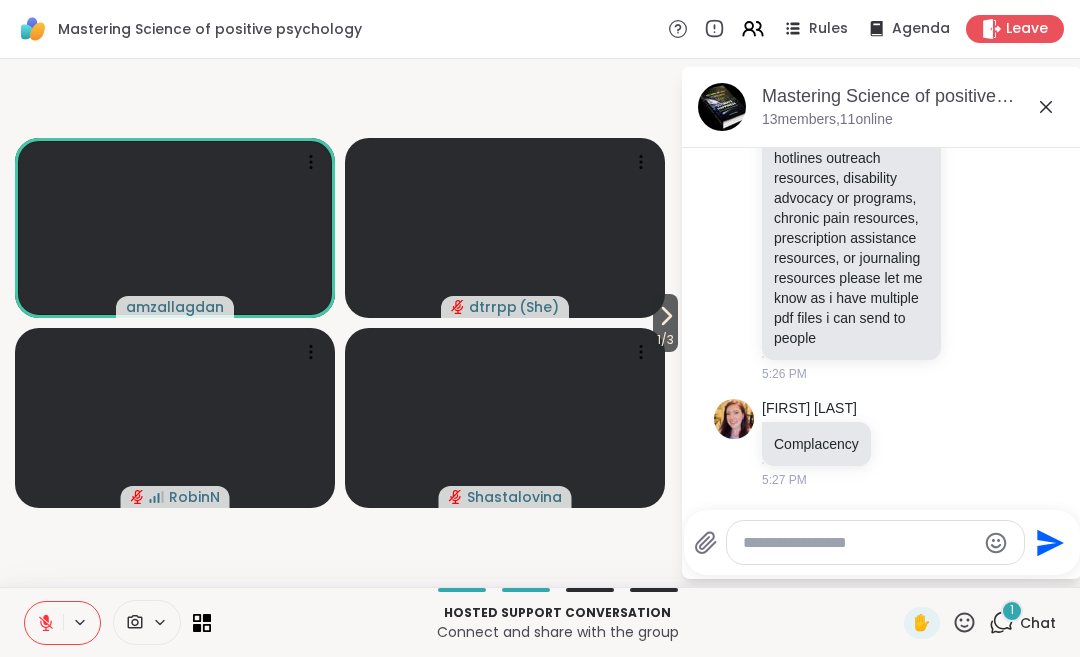scroll, scrollTop: 1522, scrollLeft: 0, axis: vertical 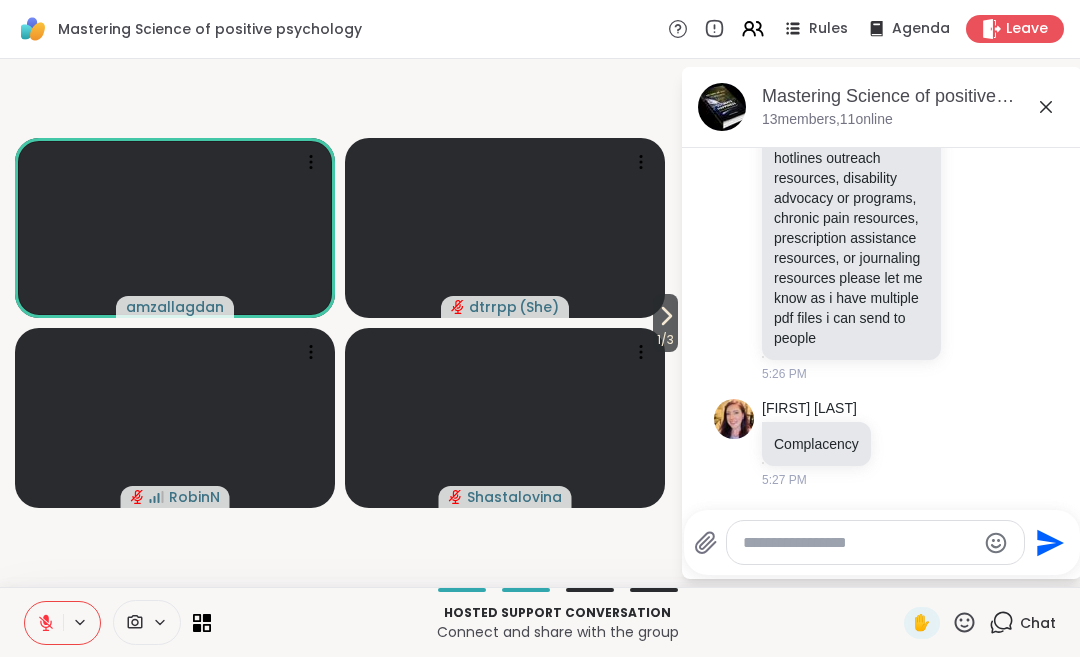 click on "1  /  3" at bounding box center [665, 340] 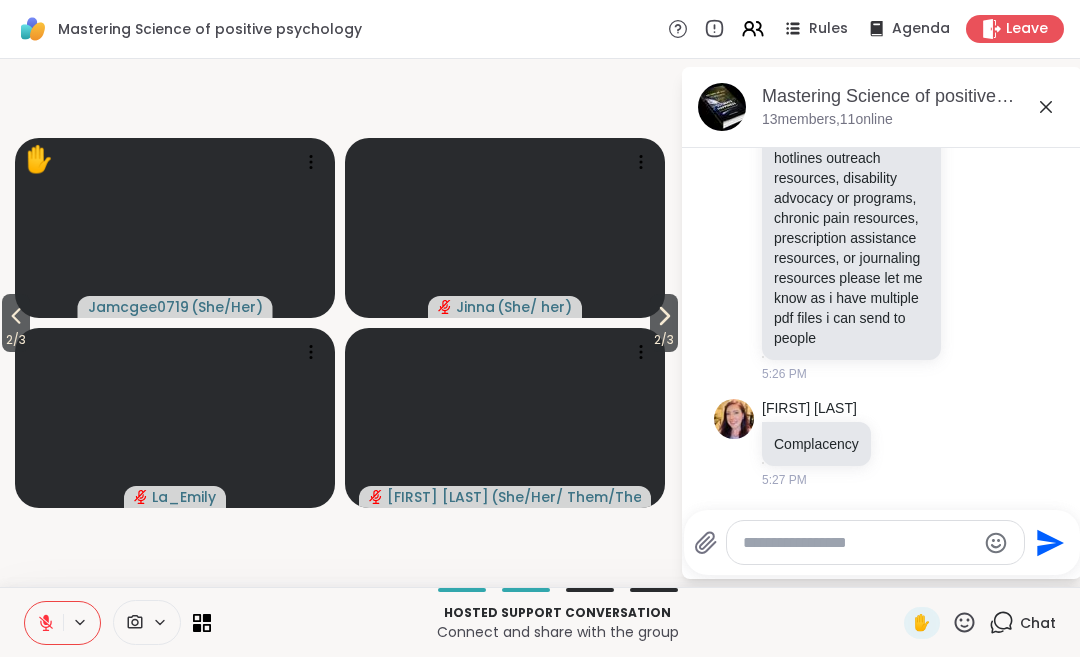 click on "2  /  3" at bounding box center (16, 340) 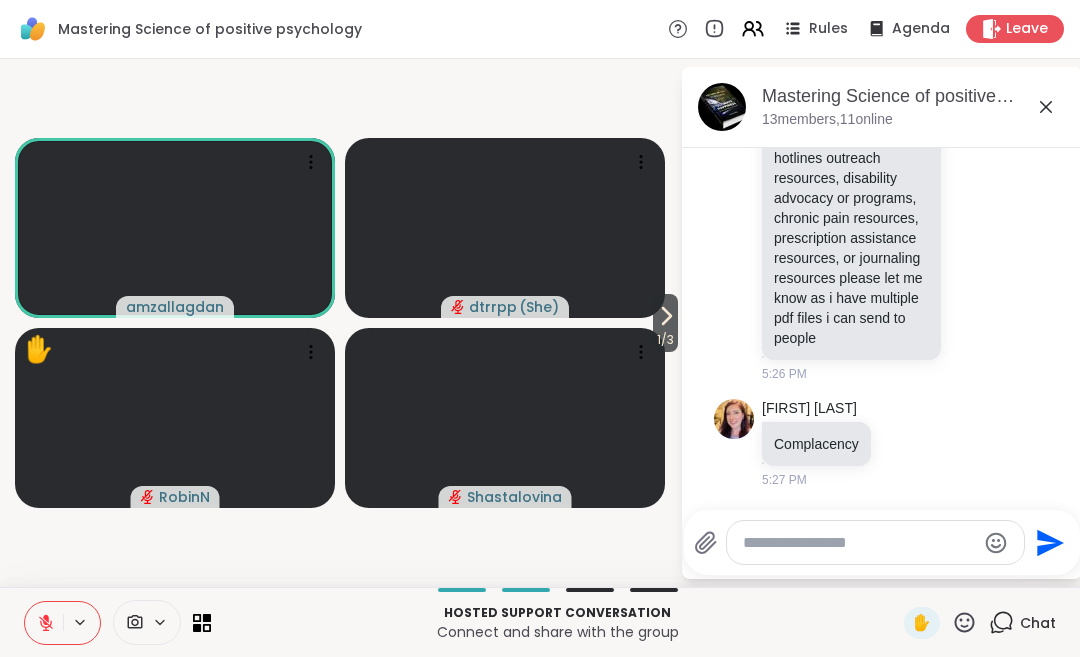 click on "1  /  3" at bounding box center (665, 340) 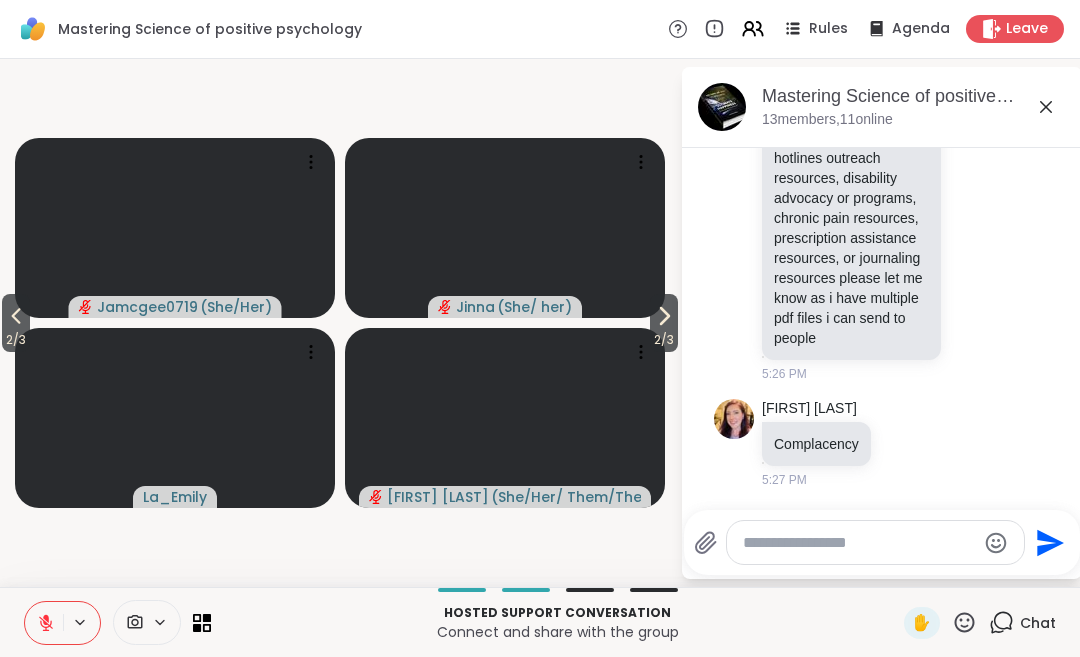 click on "2  /  3" at bounding box center [16, 340] 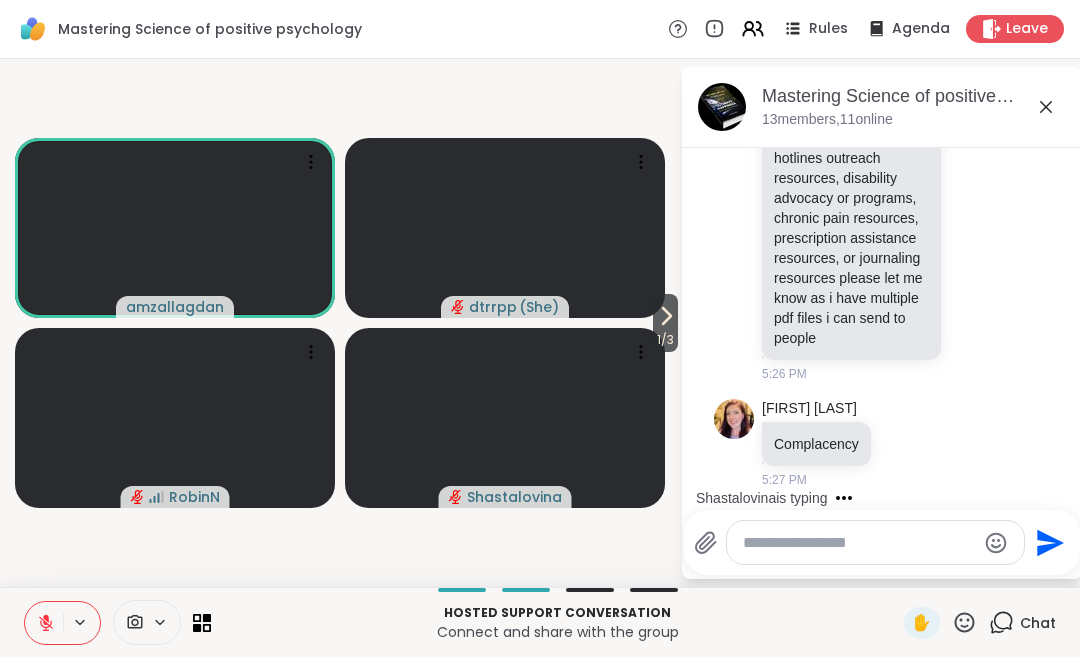 scroll, scrollTop: 1628, scrollLeft: 0, axis: vertical 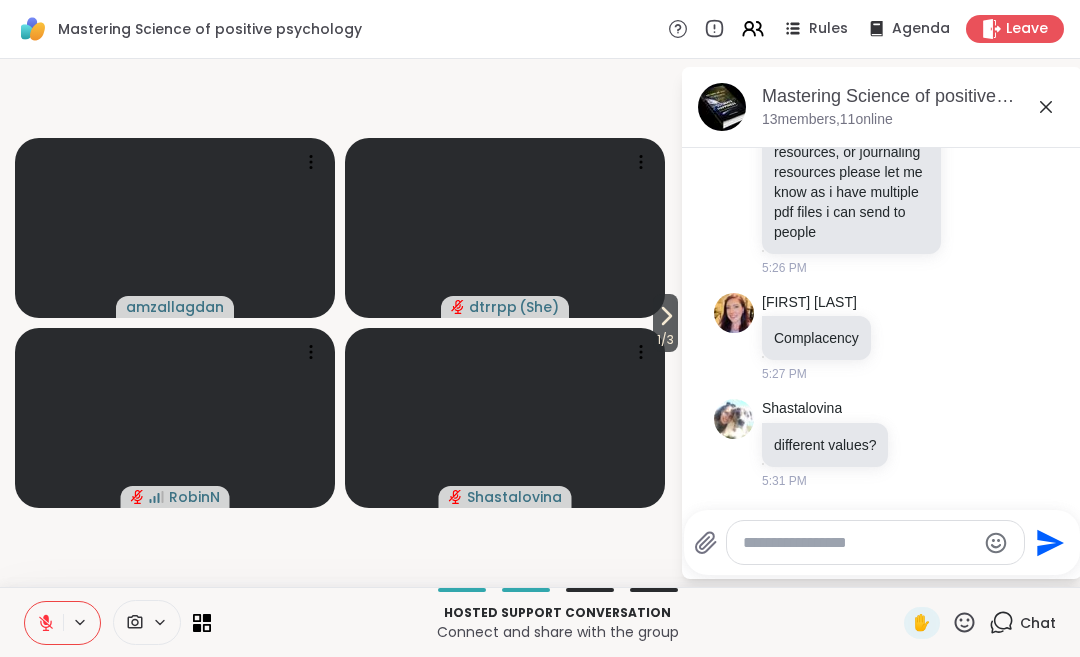 click on "1  /  3" at bounding box center [665, 340] 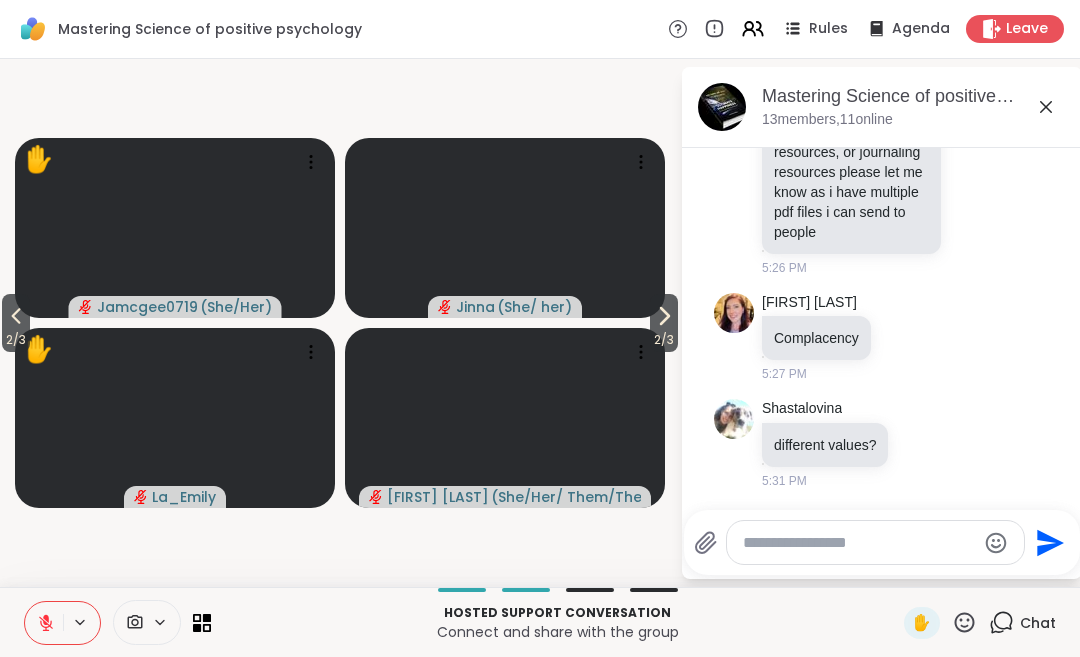 click on "2  /  3" at bounding box center [16, 340] 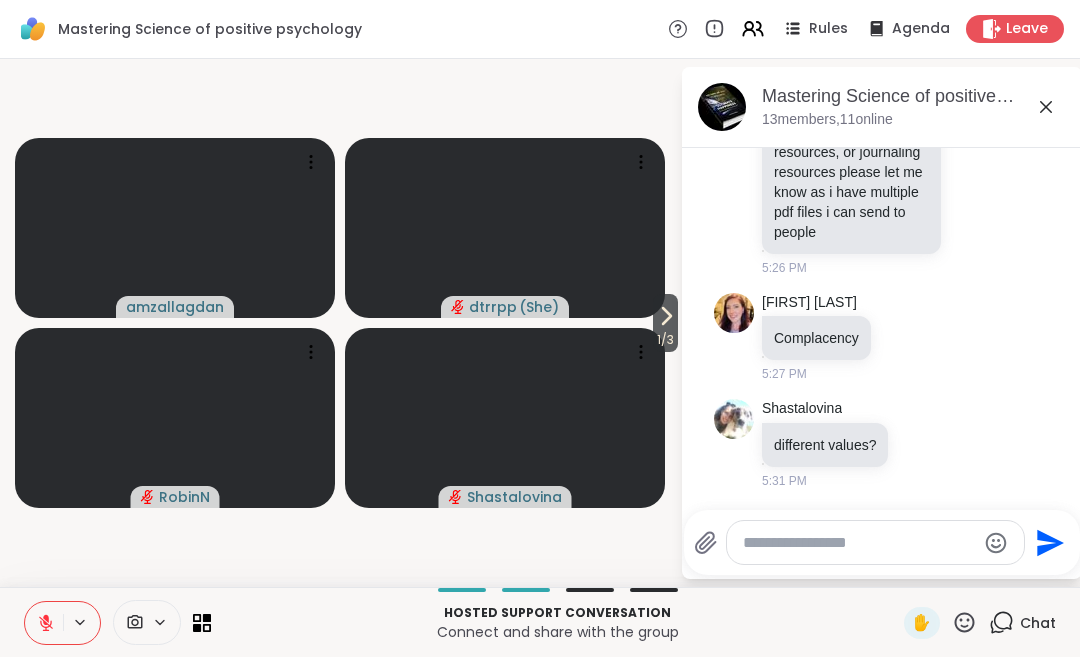 click 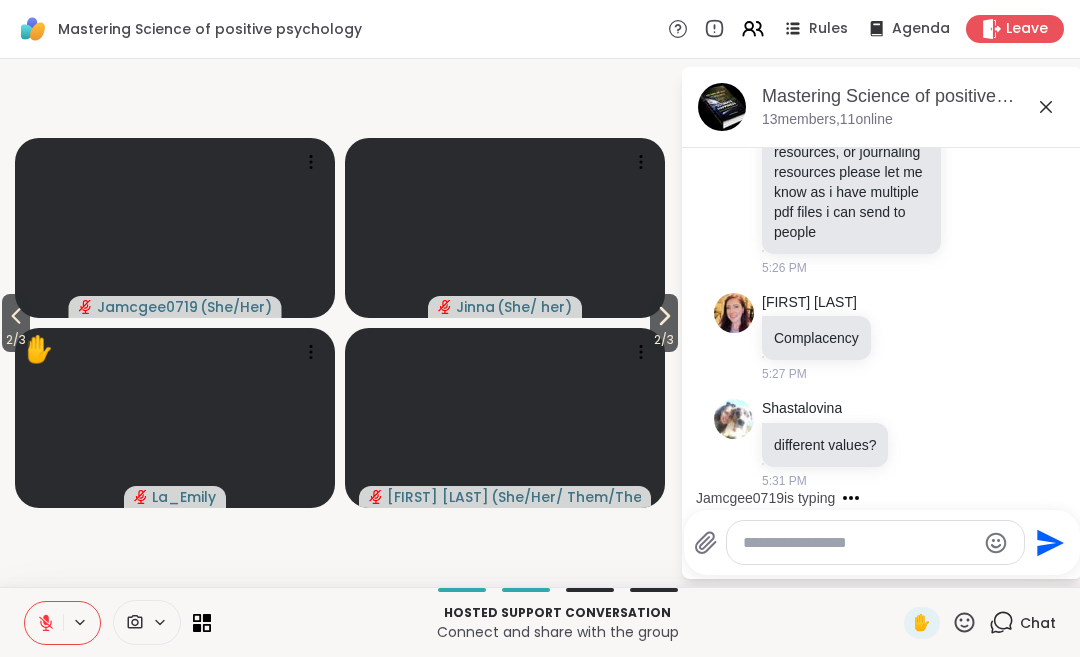 click on "2  /  3" at bounding box center [664, 340] 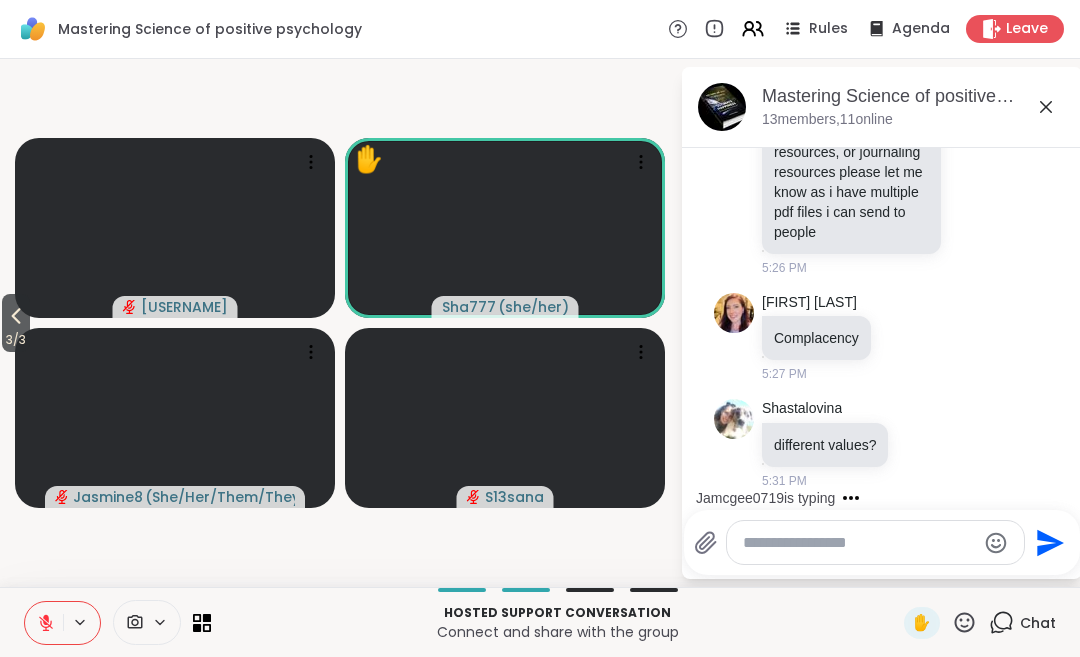 click 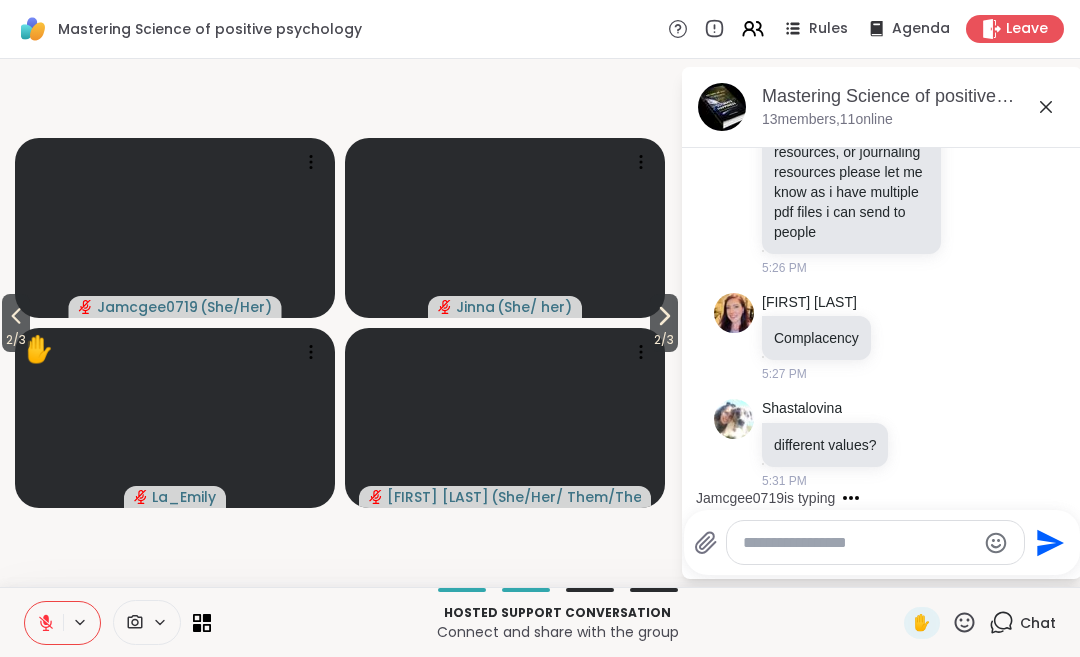 click on "2  /  3" at bounding box center [16, 340] 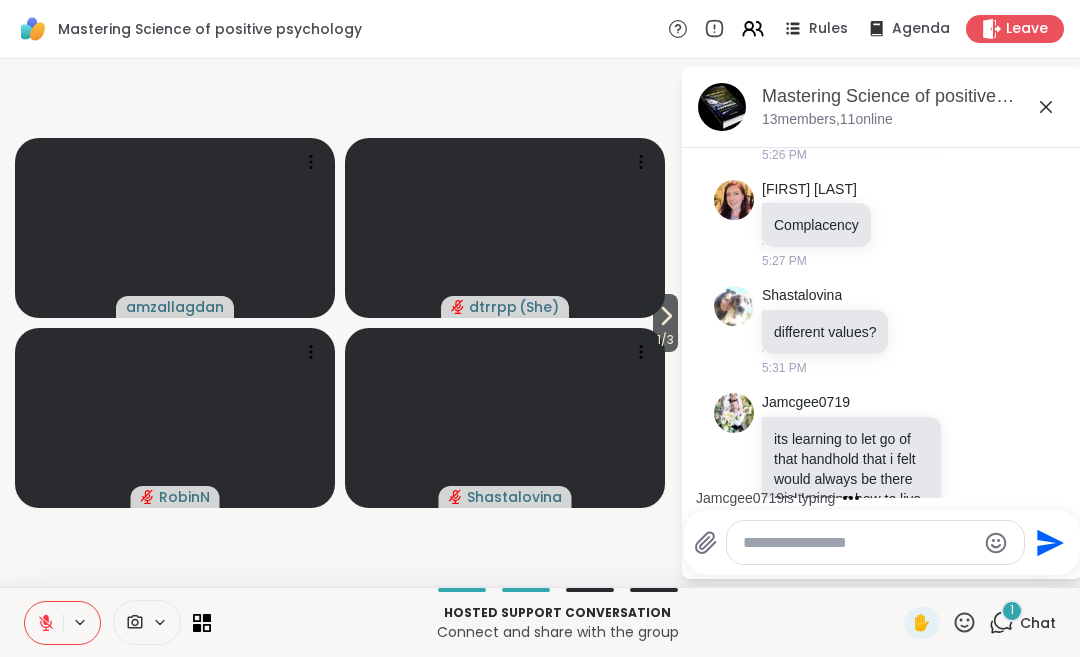 scroll, scrollTop: 2074, scrollLeft: 0, axis: vertical 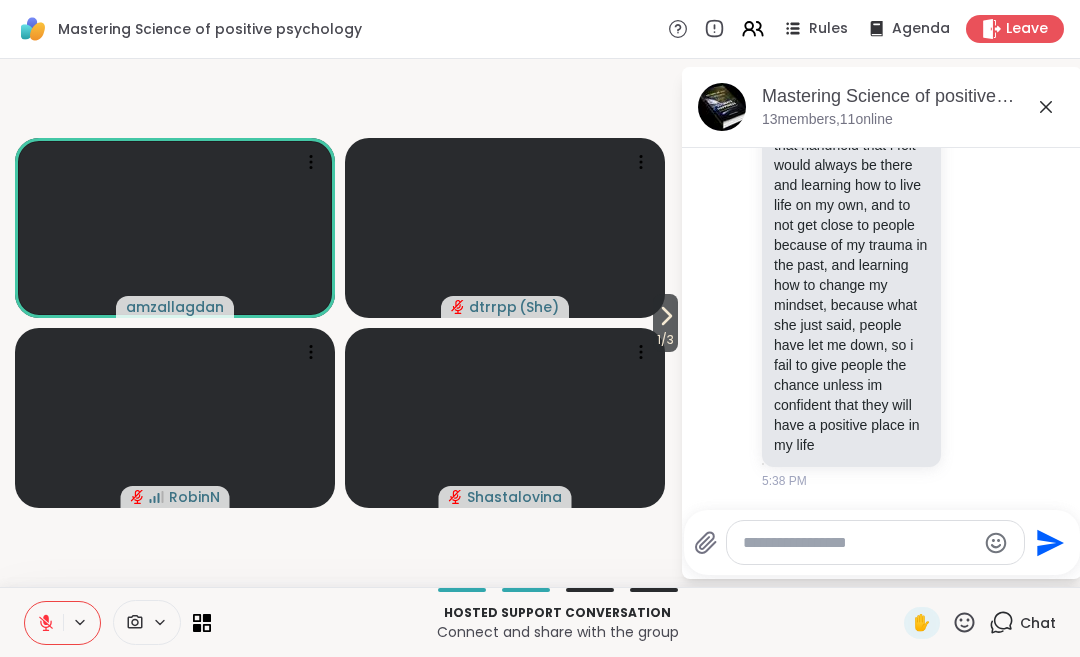 click on "1  /  3" at bounding box center (665, 340) 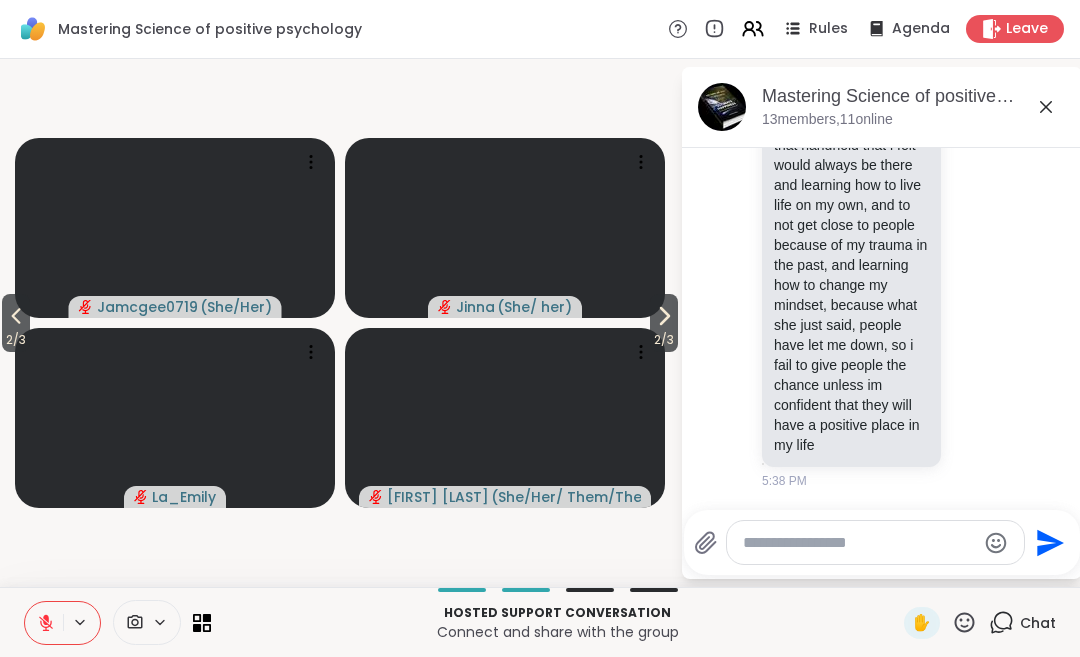 click on "2  /  3" at bounding box center [664, 340] 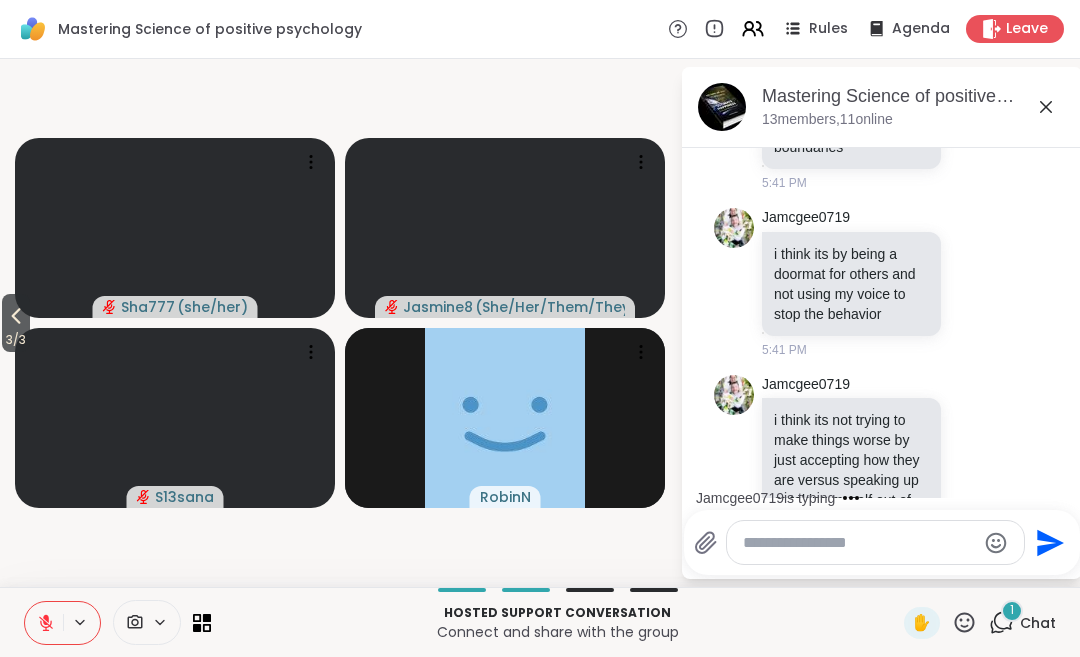 scroll, scrollTop: 2612, scrollLeft: 0, axis: vertical 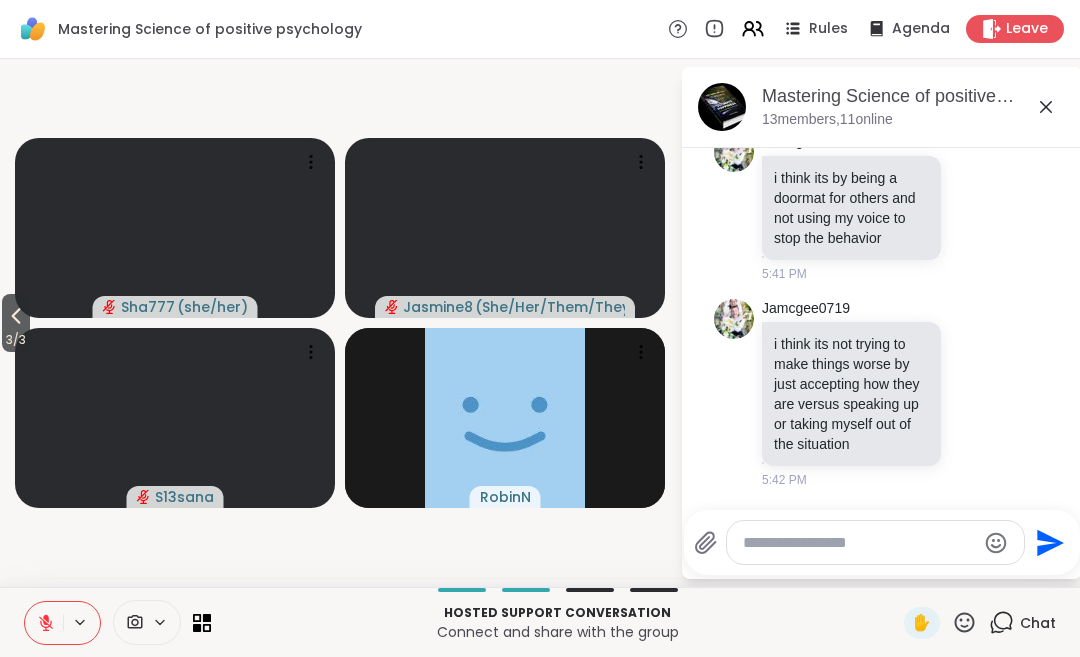 click on "3  /  3" at bounding box center (16, 340) 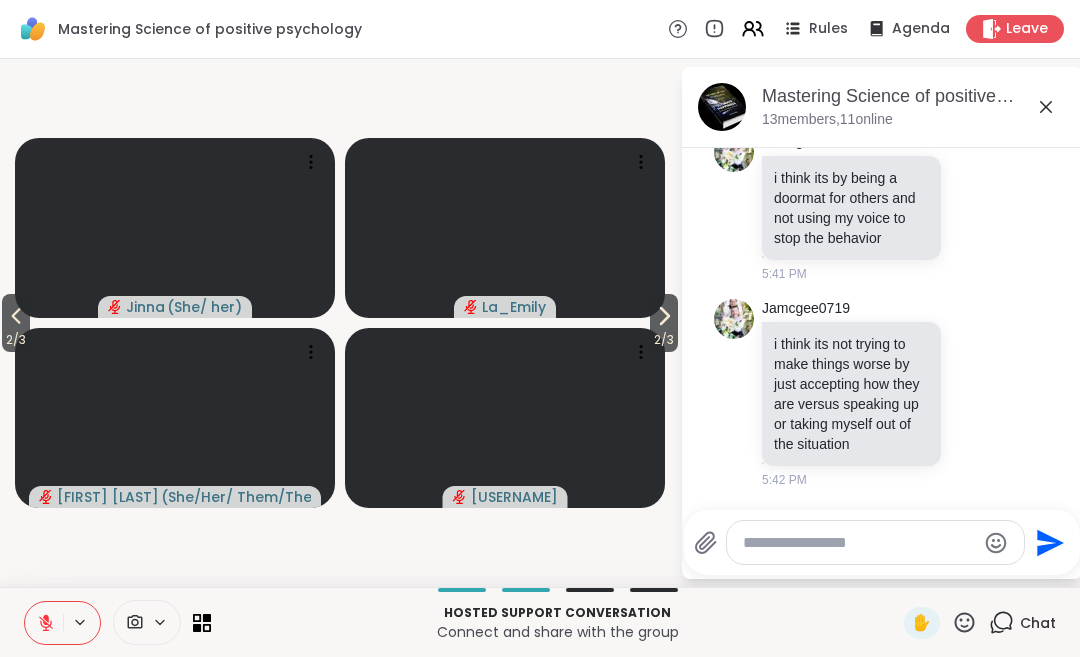 click on "2  /  3" at bounding box center (16, 340) 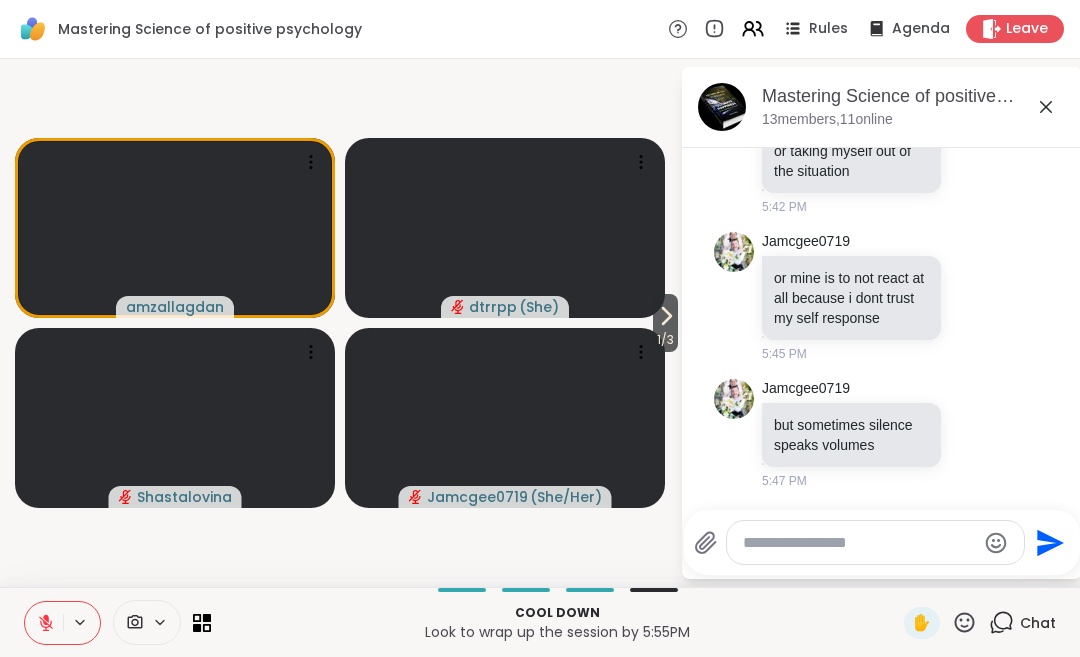 scroll, scrollTop: 3030, scrollLeft: 0, axis: vertical 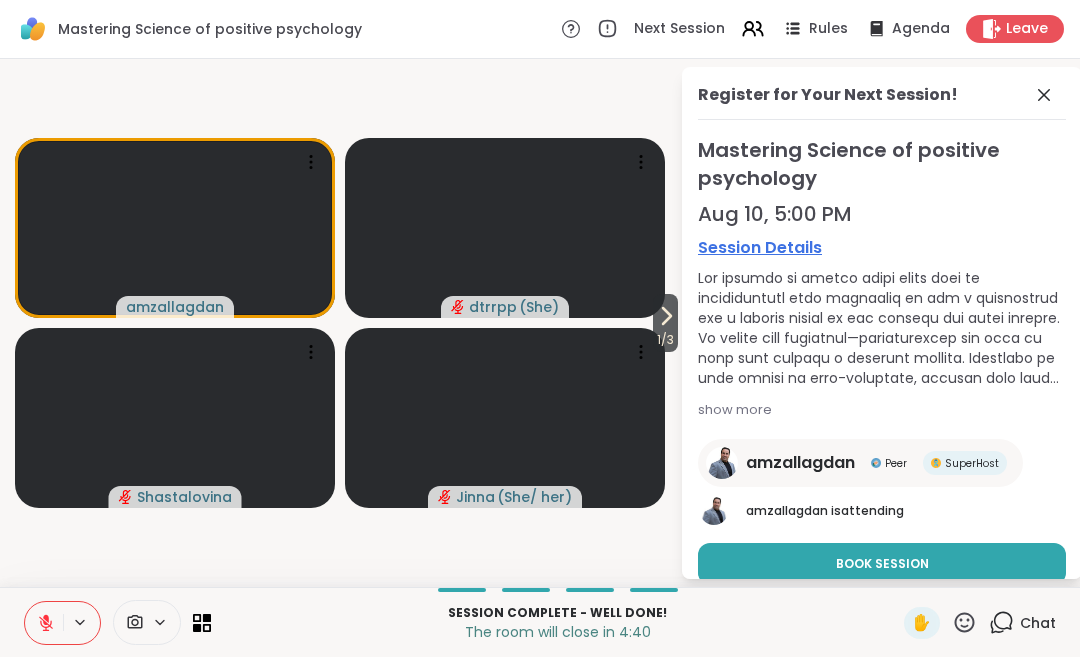 click on "Book Session" at bounding box center [882, 564] 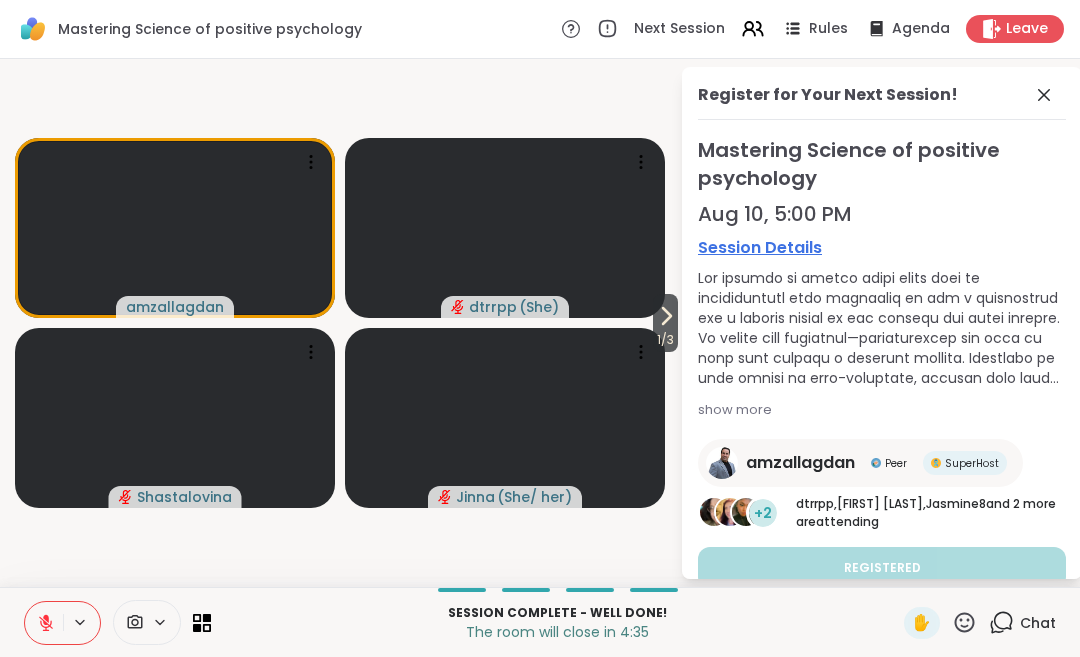 click on "Leave" at bounding box center [1027, 29] 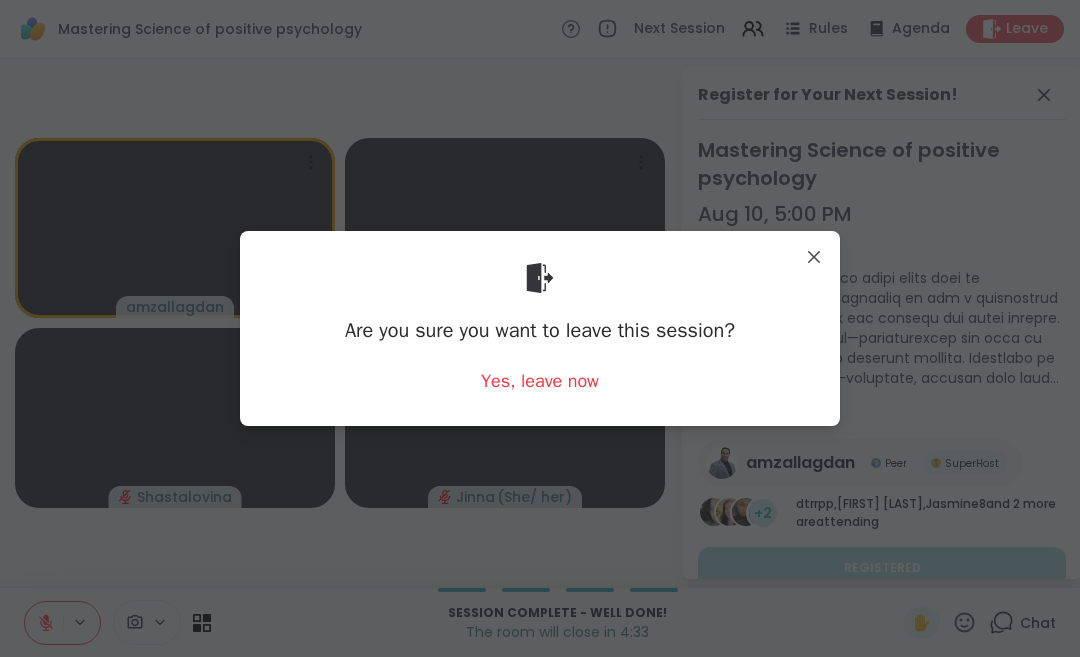 click on "Yes, leave now" at bounding box center (540, 381) 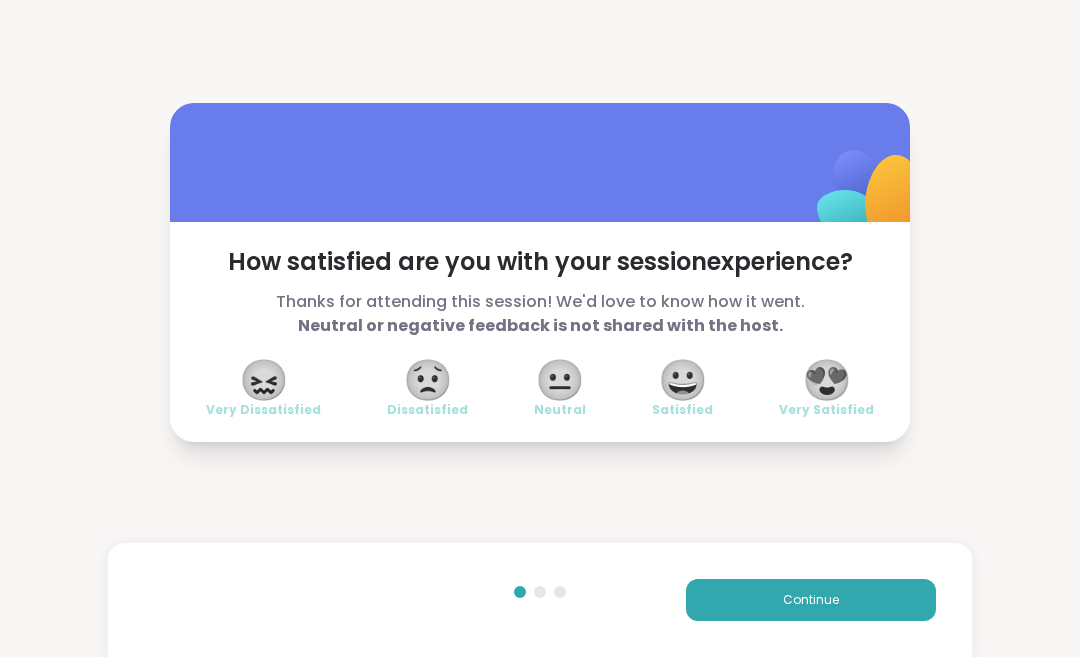 click on "😍" at bounding box center [827, 380] 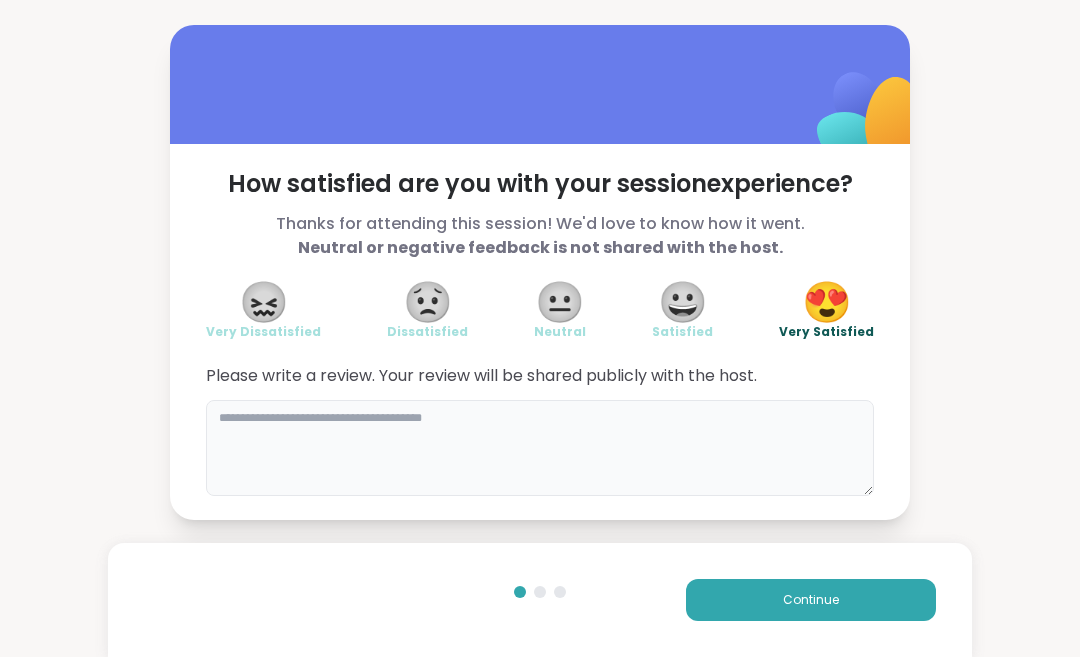 click at bounding box center (540, 448) 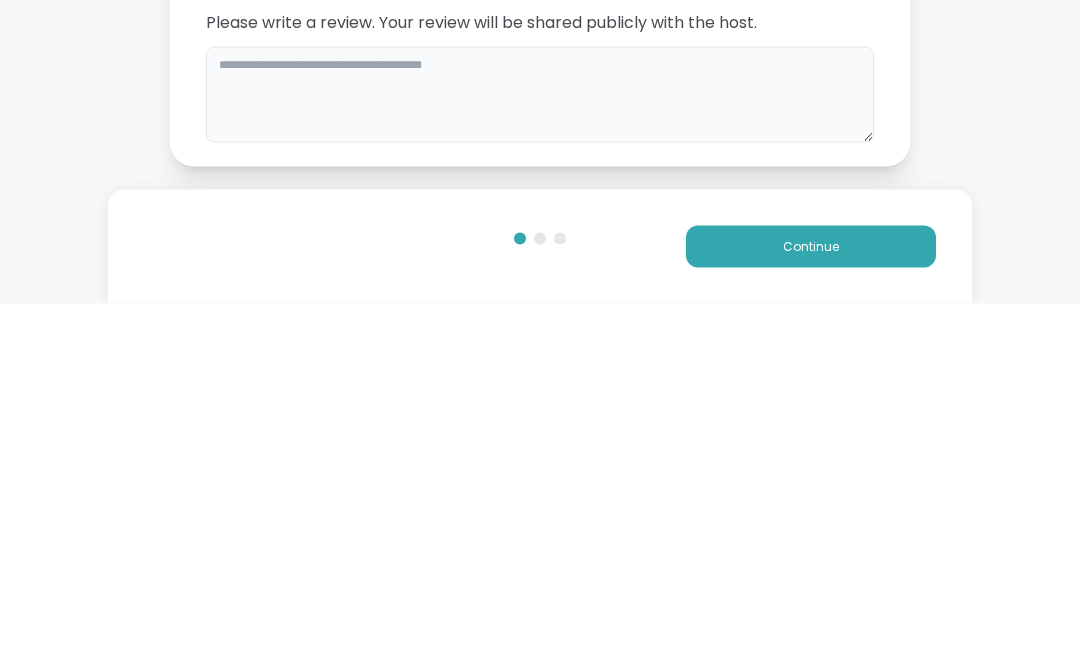type on "*" 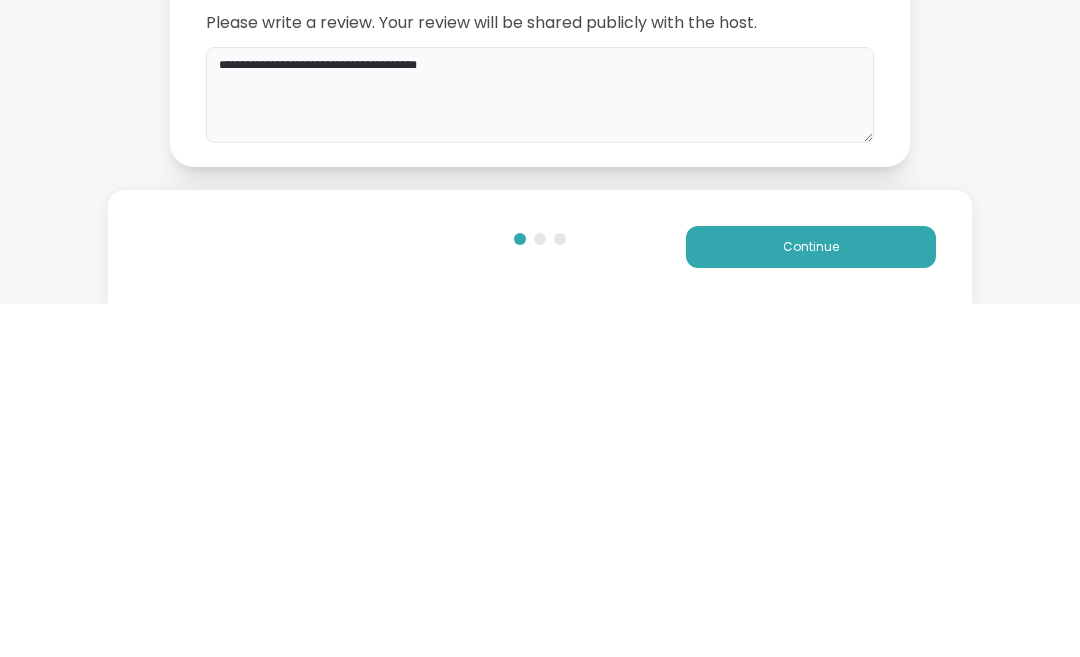 type on "**********" 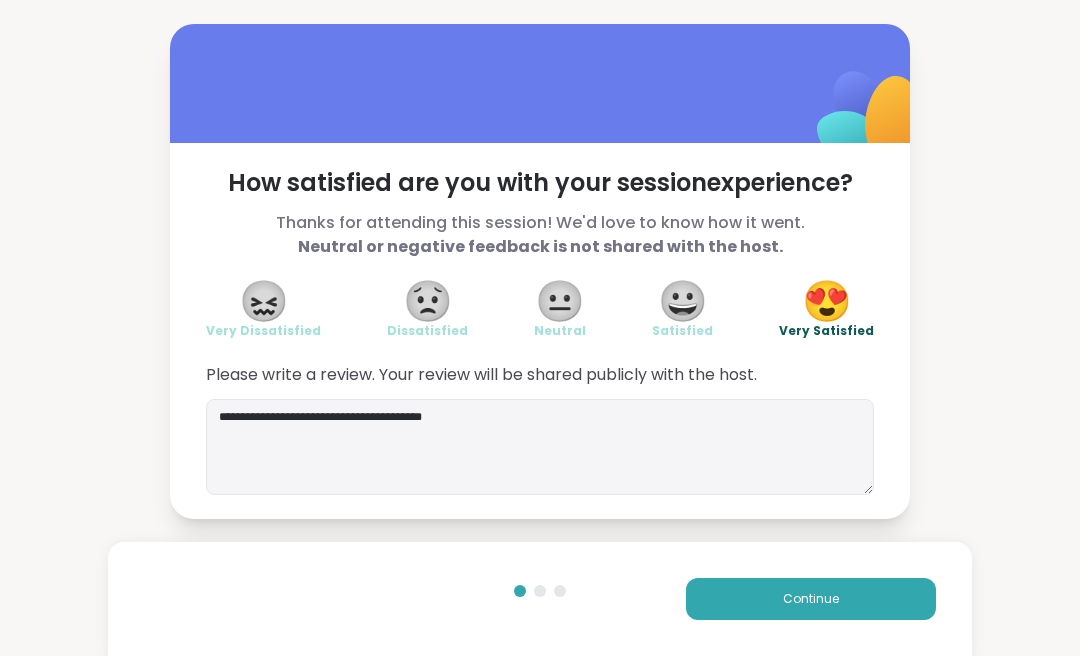 click on "Continue" at bounding box center [811, 600] 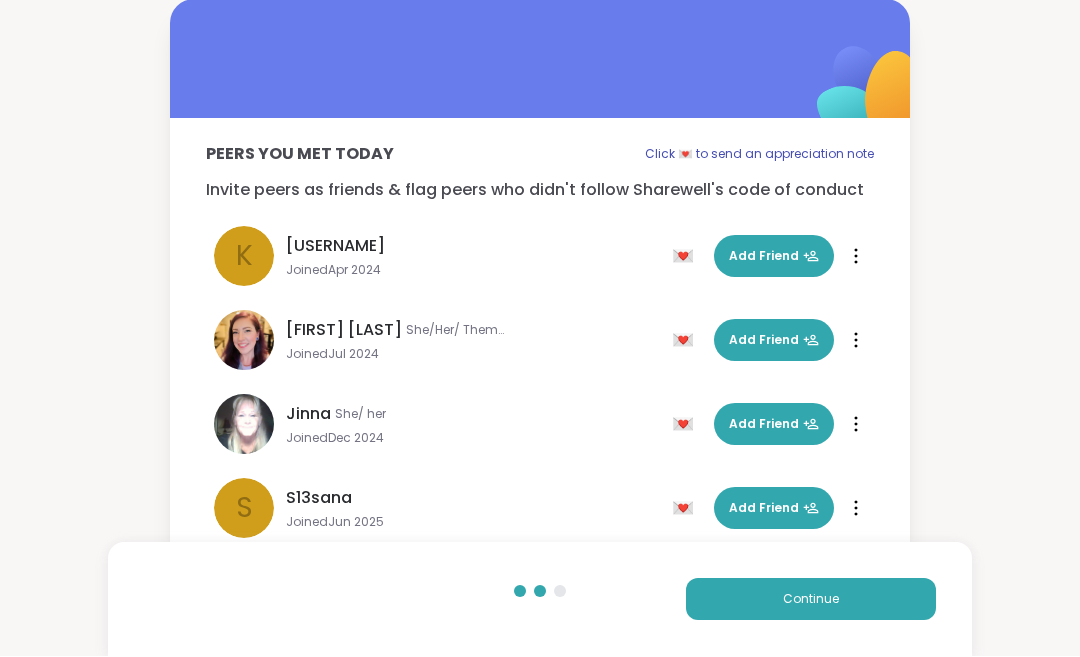 scroll, scrollTop: 1, scrollLeft: 0, axis: vertical 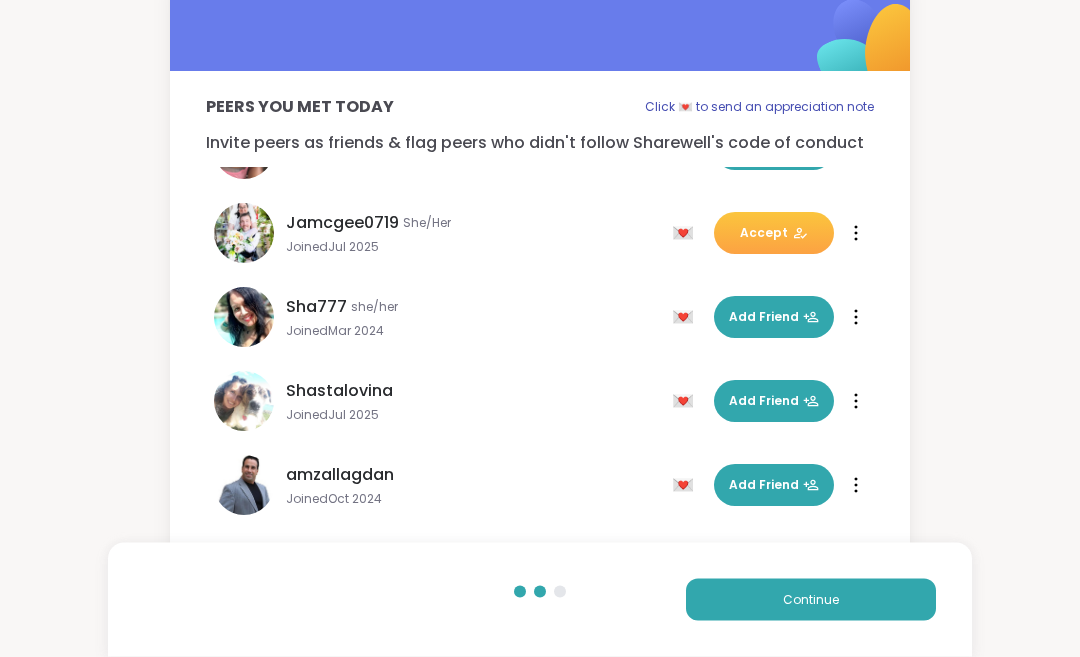 click on "Add Friend" at bounding box center (774, 486) 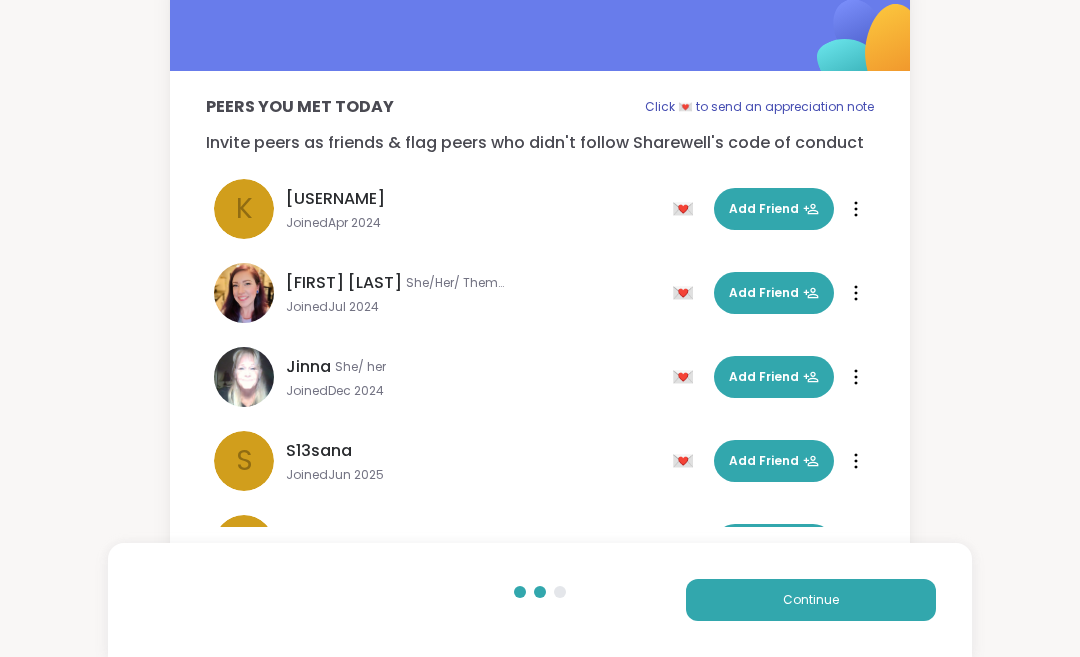 scroll, scrollTop: 0, scrollLeft: 0, axis: both 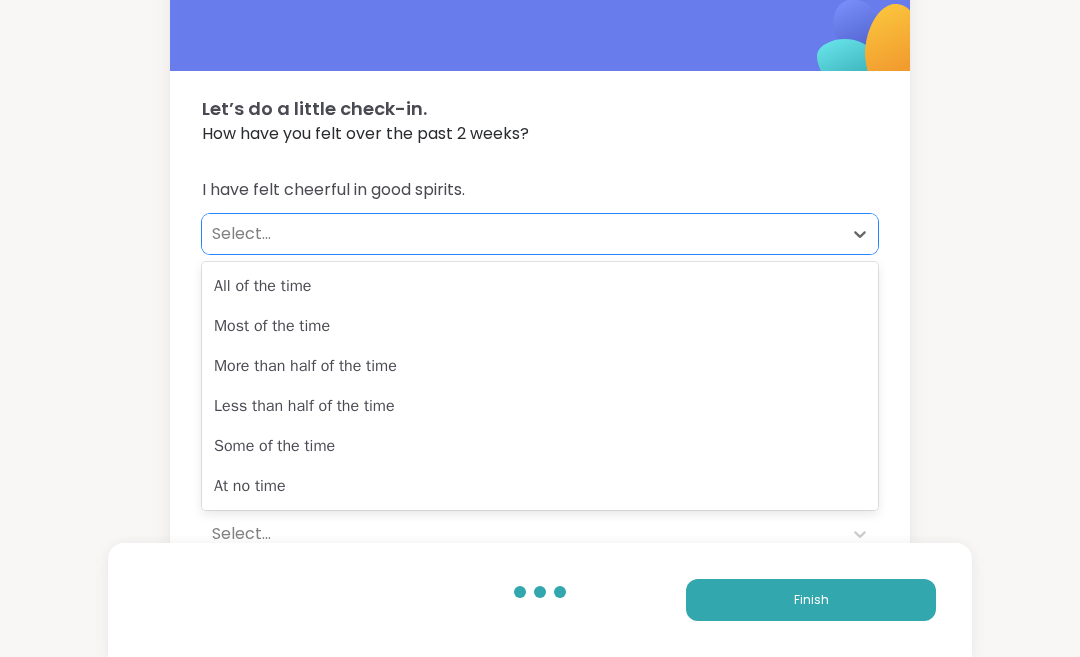 click on "Less than half of the time" at bounding box center (540, 406) 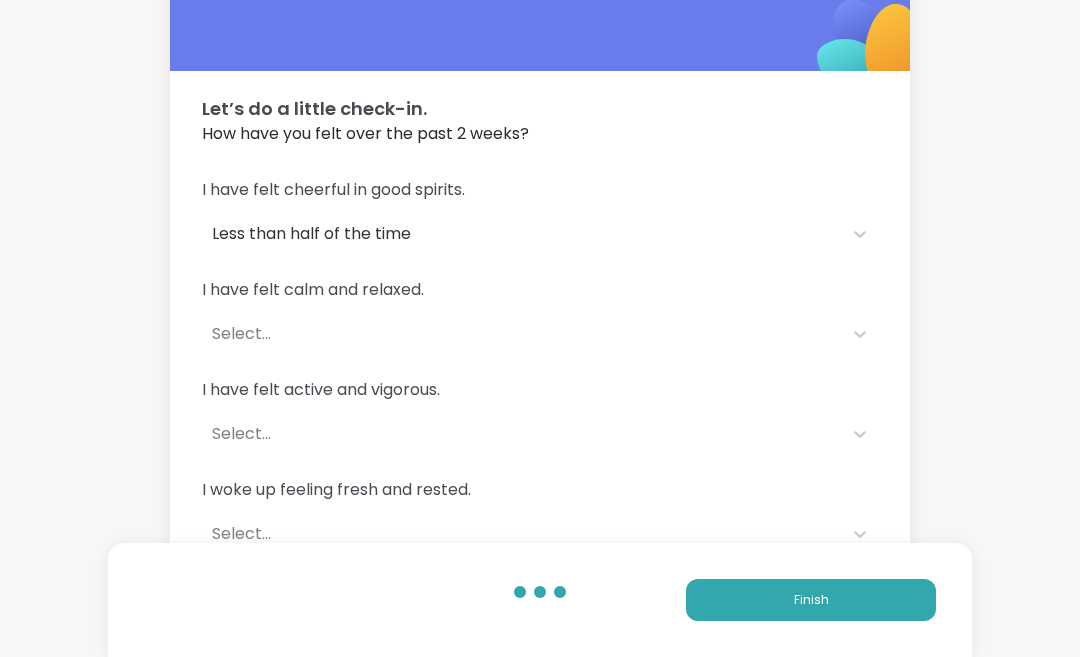 click on "Select..." at bounding box center (522, 334) 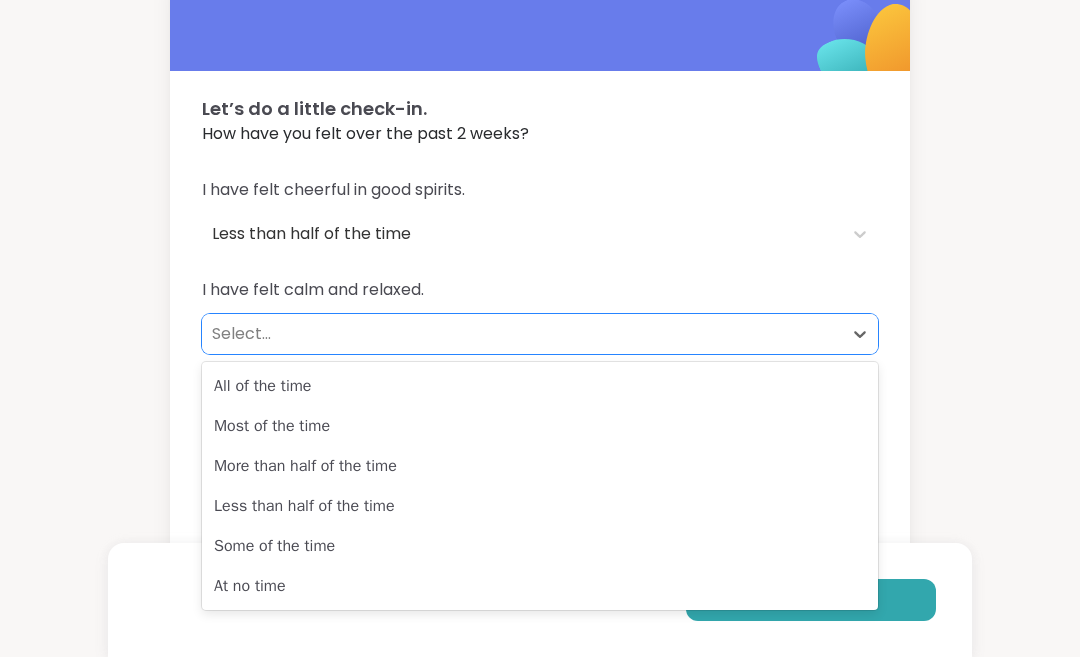 click on "Less than half of the time" at bounding box center [540, 506] 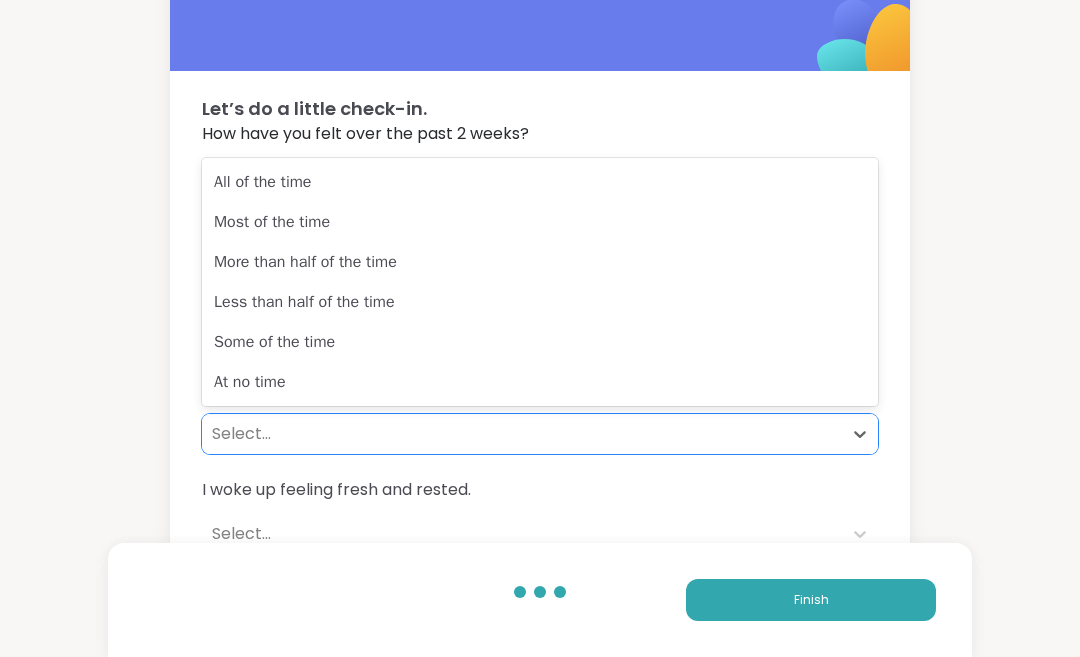 click on "At no time" at bounding box center (540, 382) 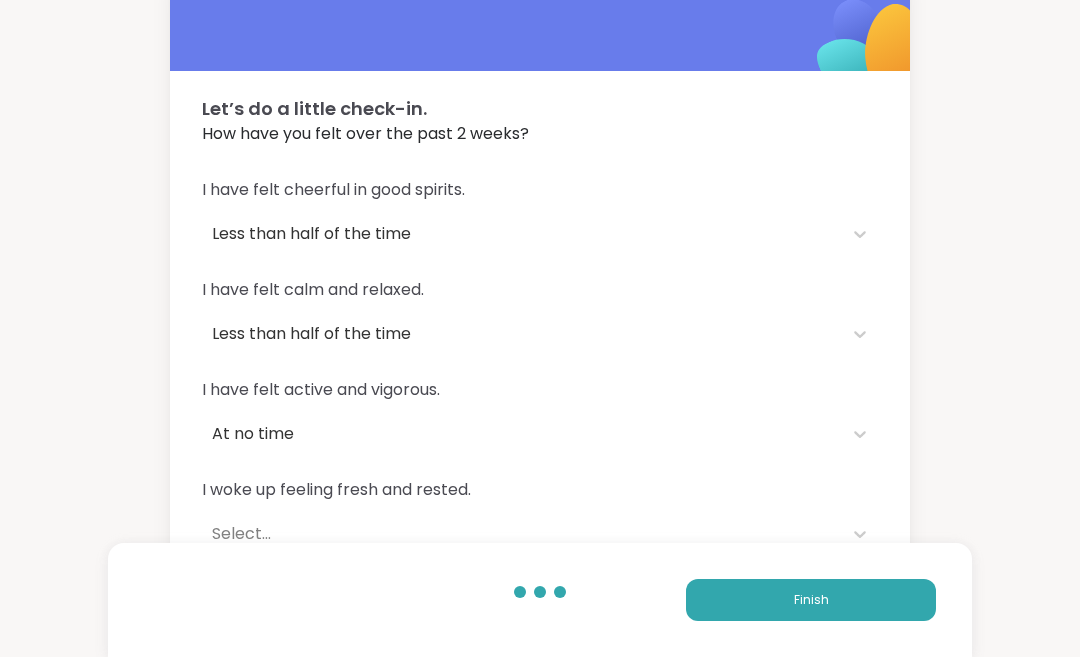 scroll, scrollTop: 25, scrollLeft: 0, axis: vertical 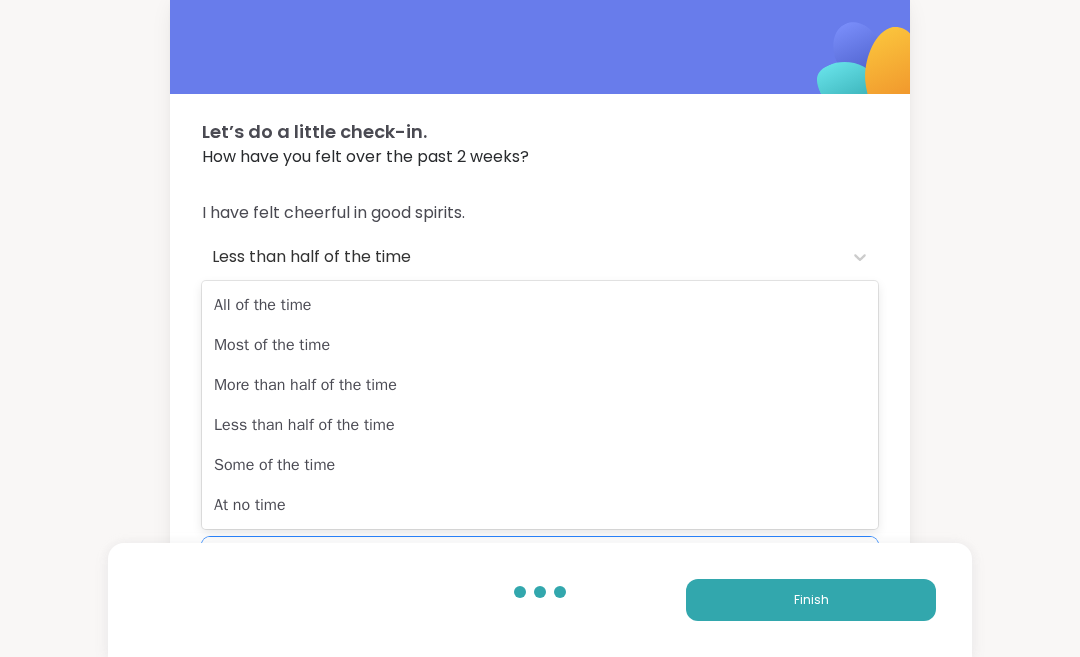 click on "More than half of the time" at bounding box center (540, 385) 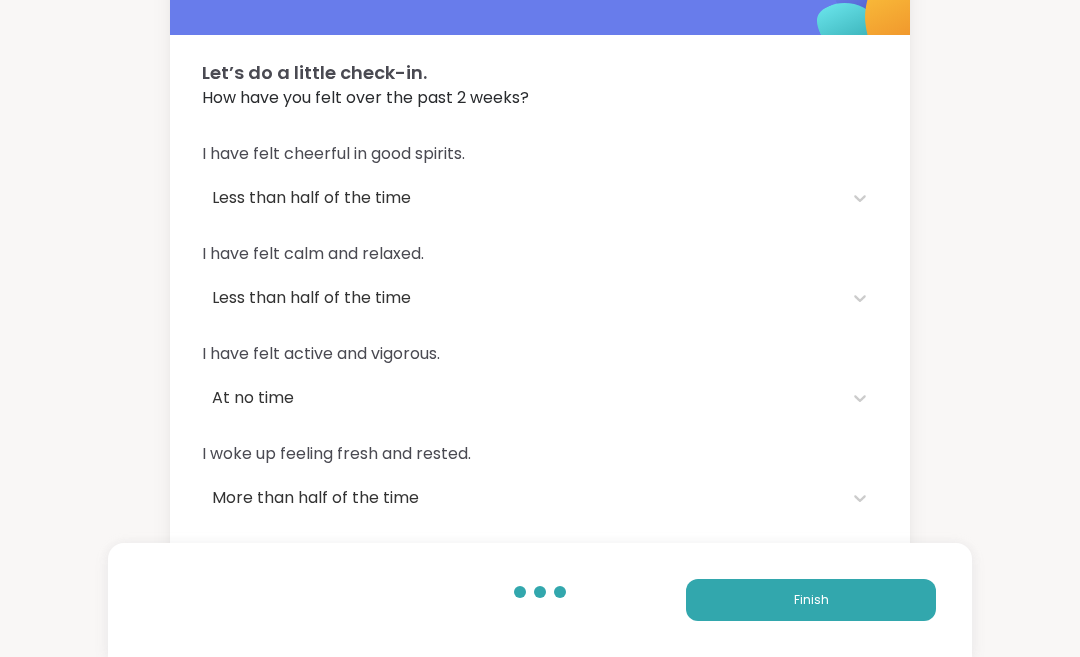 scroll, scrollTop: 0, scrollLeft: 0, axis: both 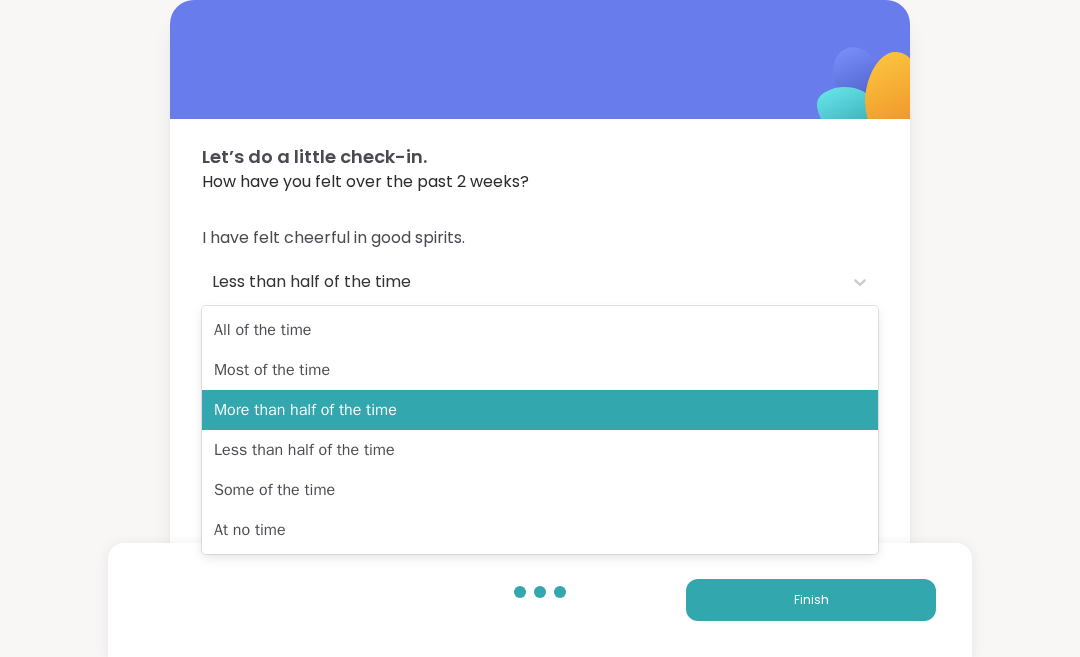 click on "Some of the time" at bounding box center (540, 490) 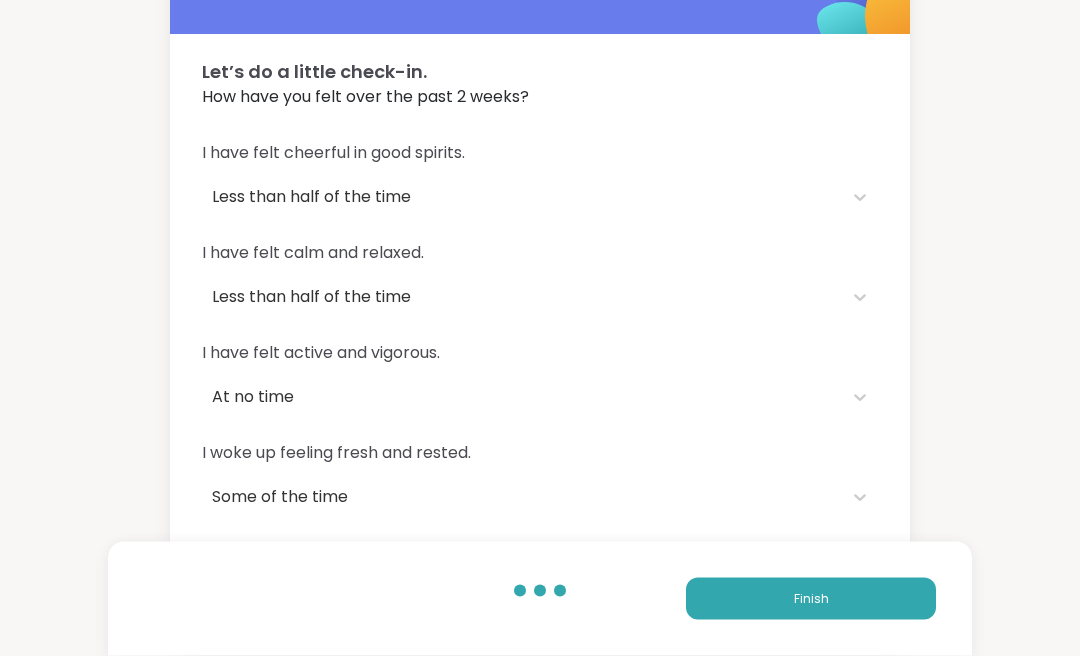 scroll, scrollTop: 0, scrollLeft: 0, axis: both 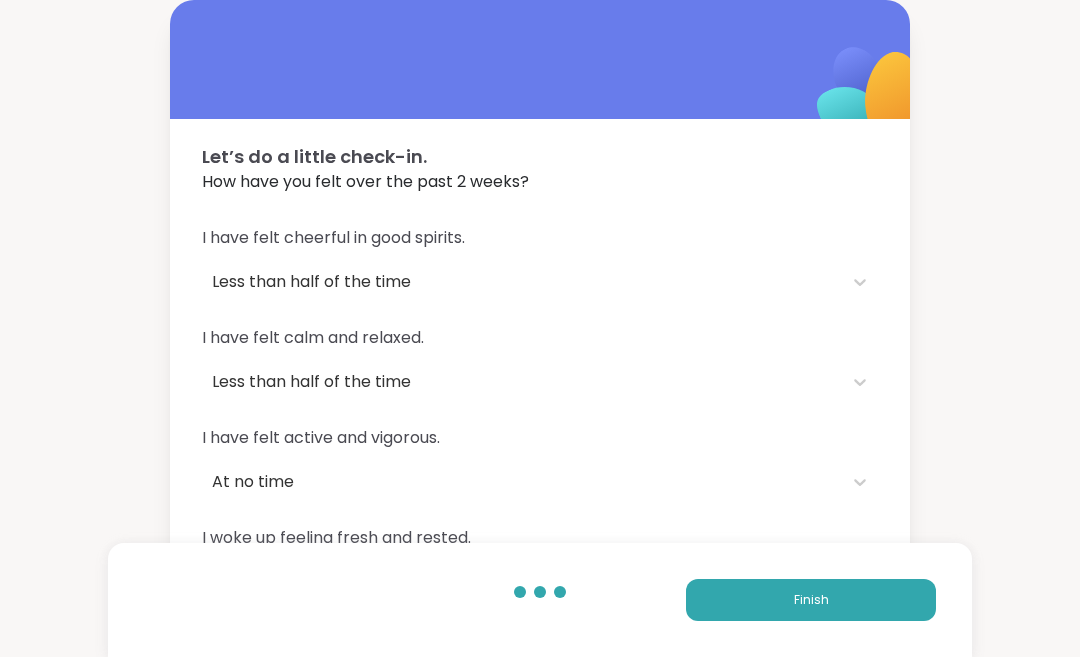 click on "I have felt cheerful in good spirits. Less than half of the time I have felt calm and relaxed. Less than half of the time I have felt active and vigorous. At no time I woke up feeling fresh and rested. Some of the time My daily life has been filled with things that interest me. Select..." at bounding box center [540, 464] 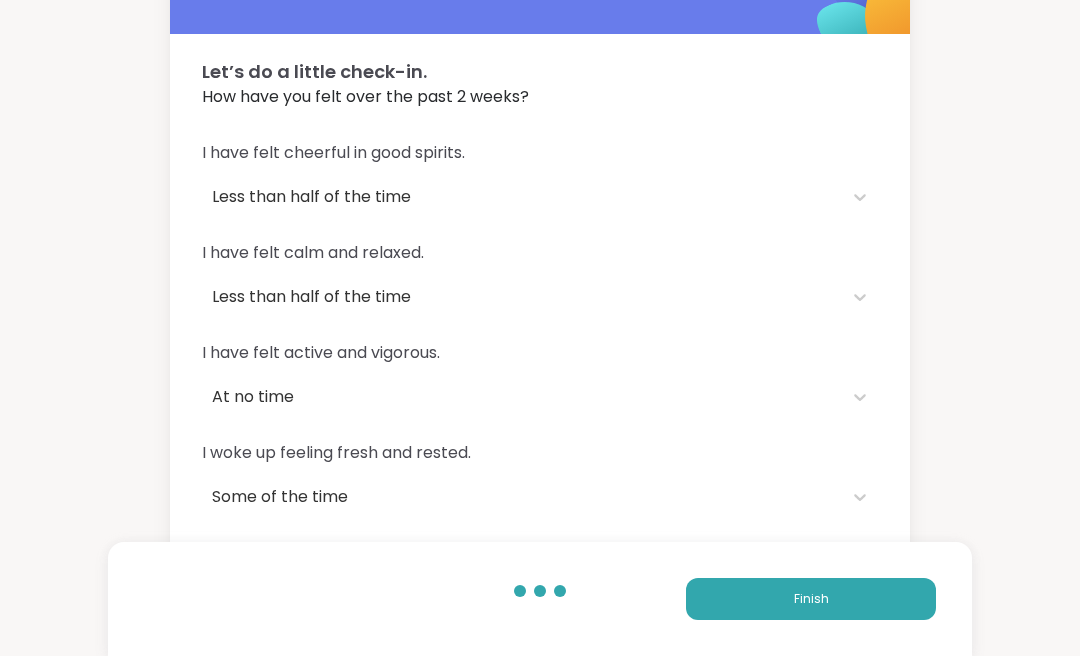 scroll, scrollTop: 83, scrollLeft: 0, axis: vertical 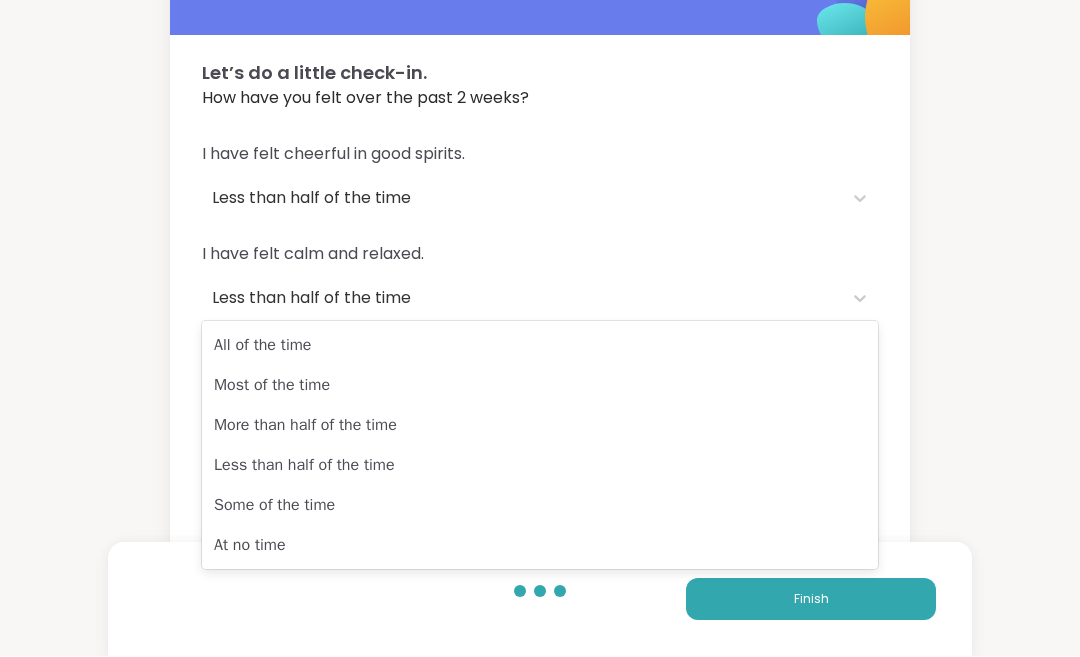 click on "Less than half of the time" at bounding box center [540, 466] 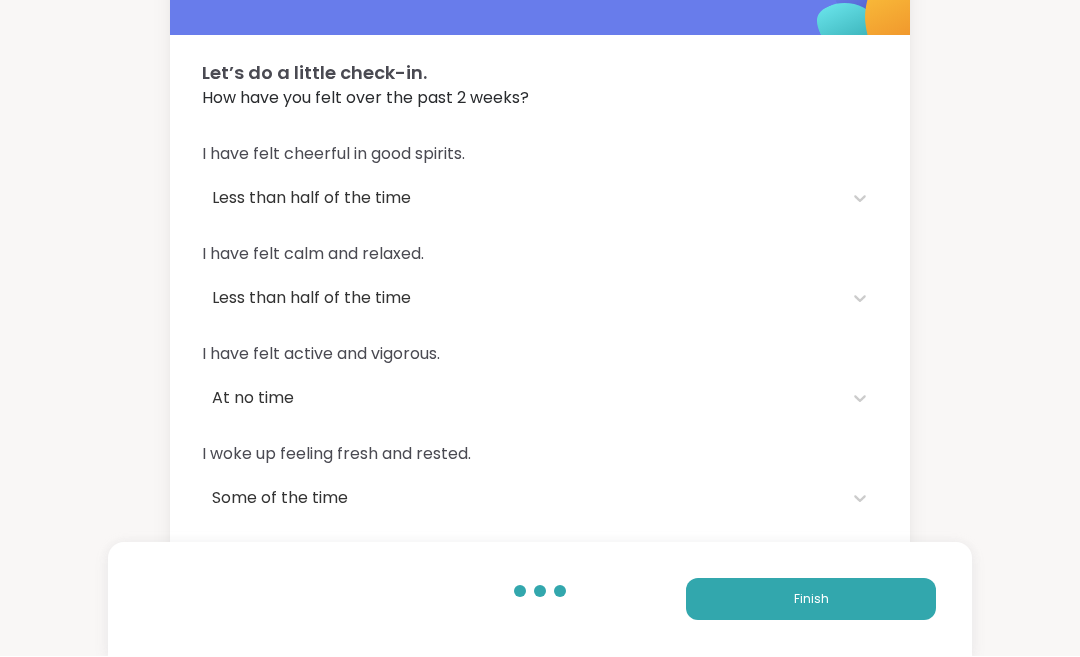 click on "Finish" at bounding box center [811, 600] 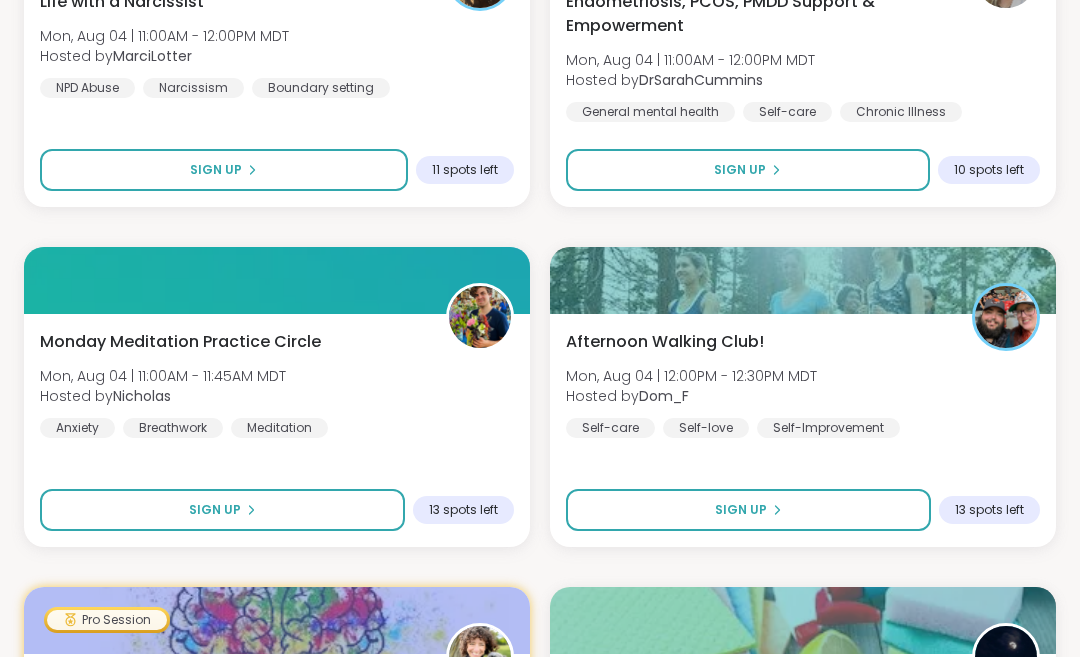 scroll, scrollTop: 4333, scrollLeft: 0, axis: vertical 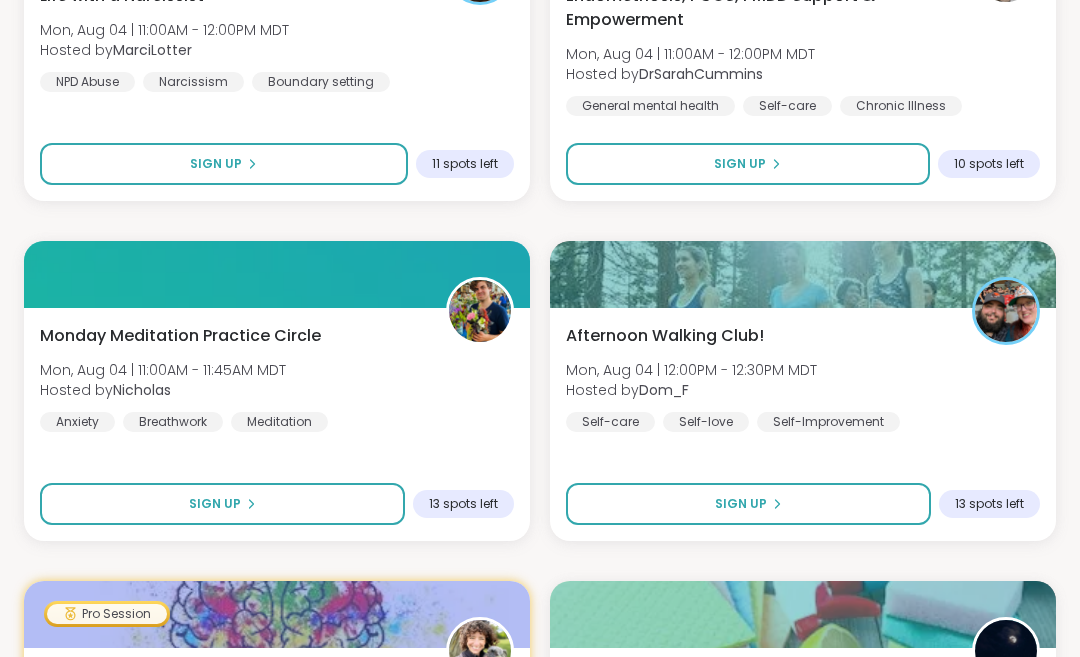 click on "Sign Up" at bounding box center [222, 504] 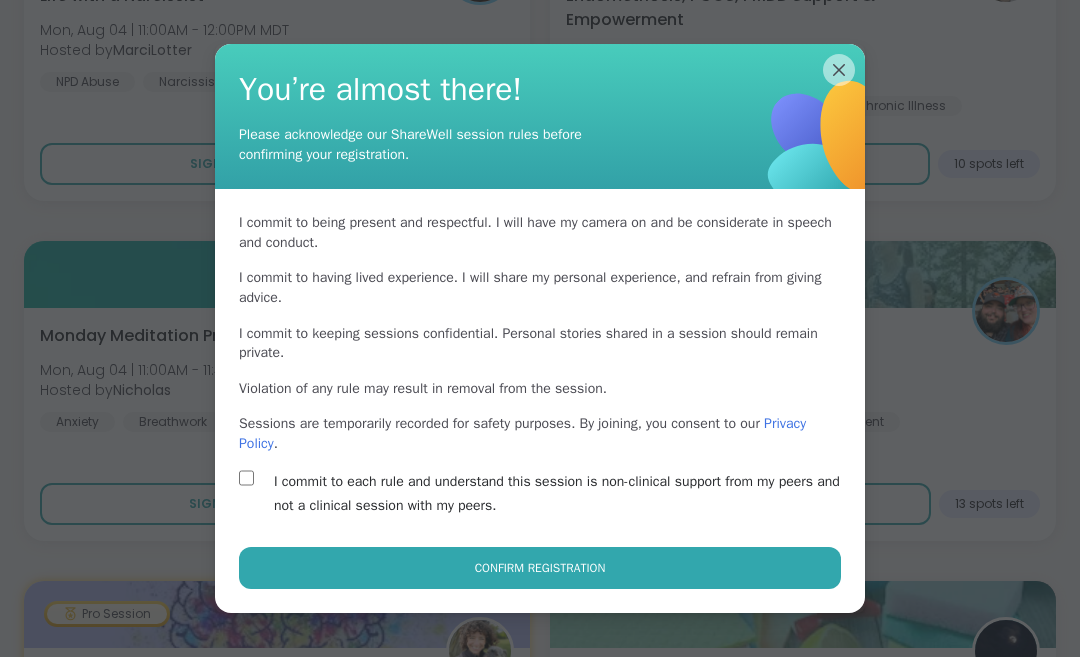 click on "Confirm Registration" at bounding box center [540, 568] 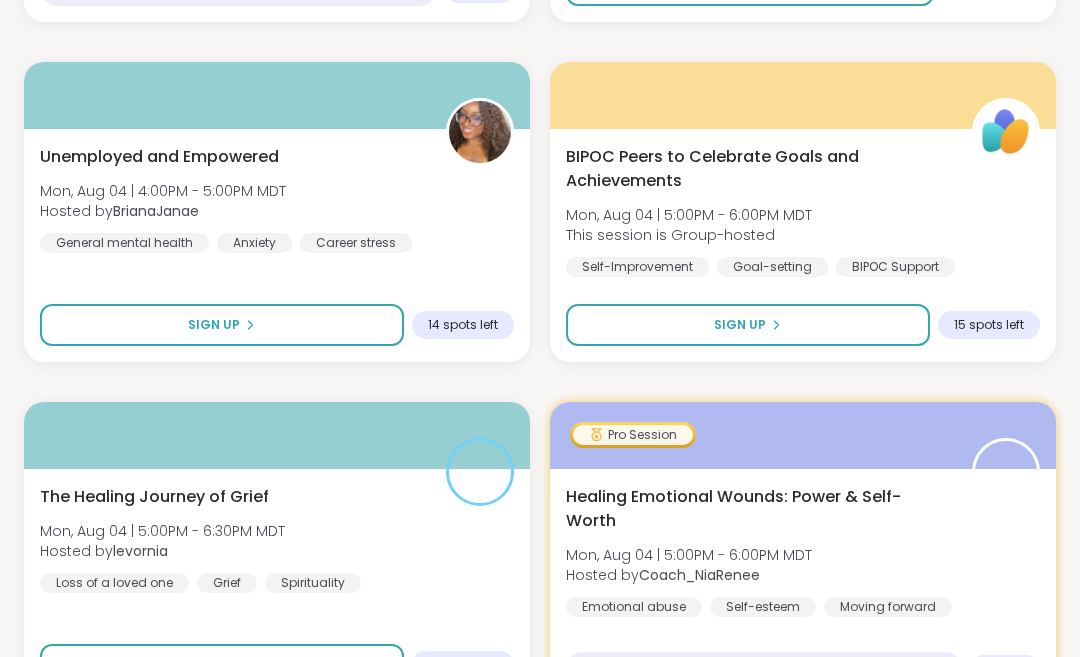 scroll, scrollTop: 5874, scrollLeft: 0, axis: vertical 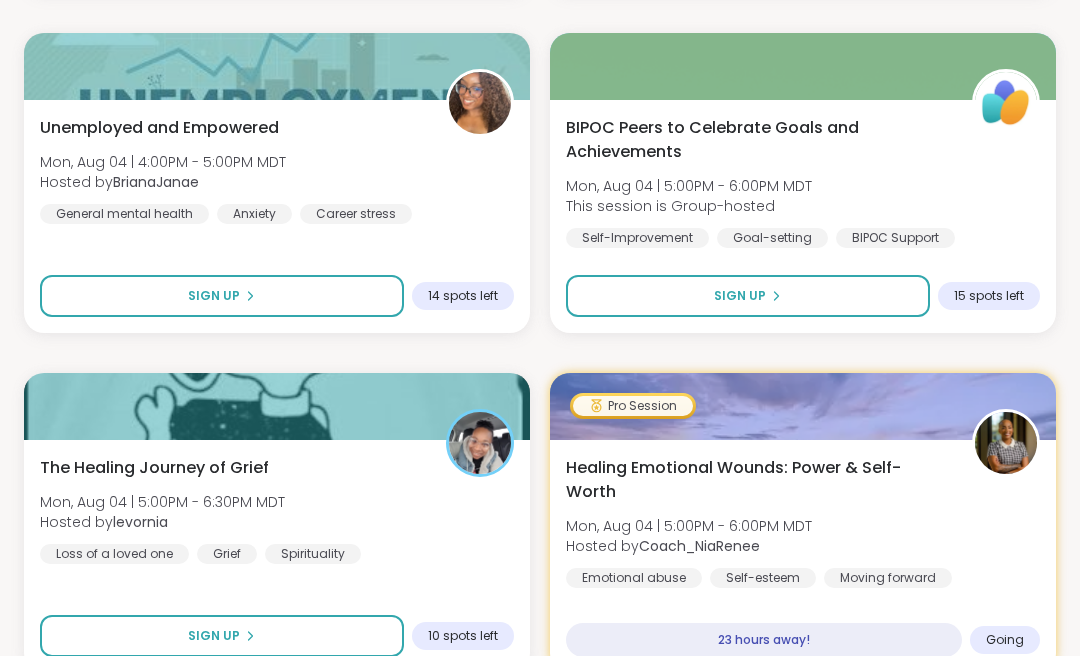 click on "Load more sessions" at bounding box center [540, 715] 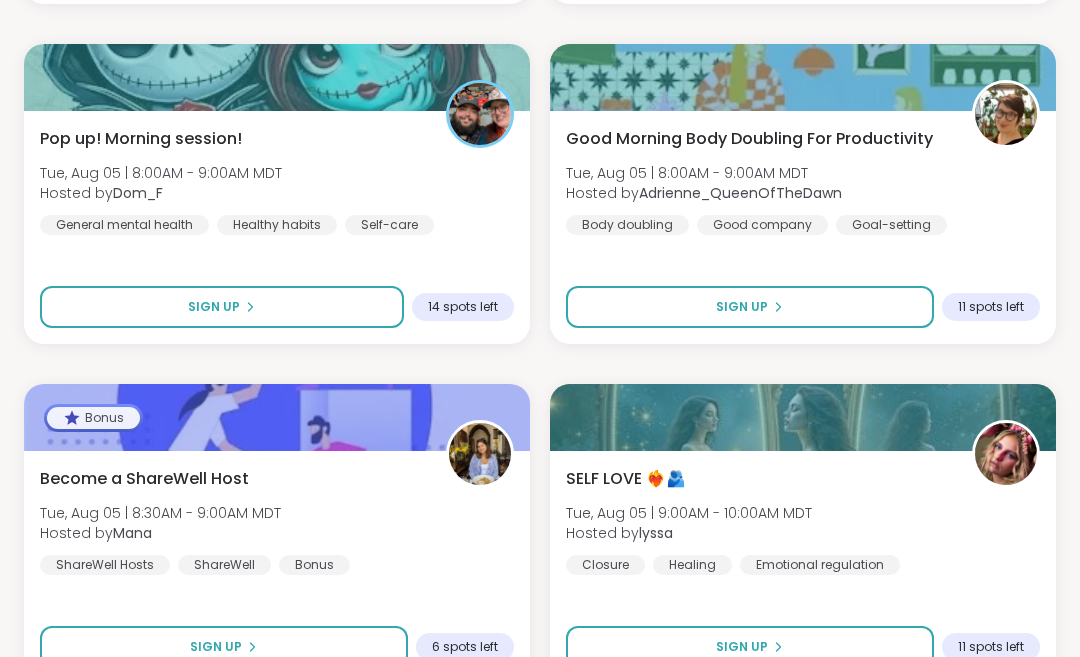 scroll, scrollTop: 9295, scrollLeft: 0, axis: vertical 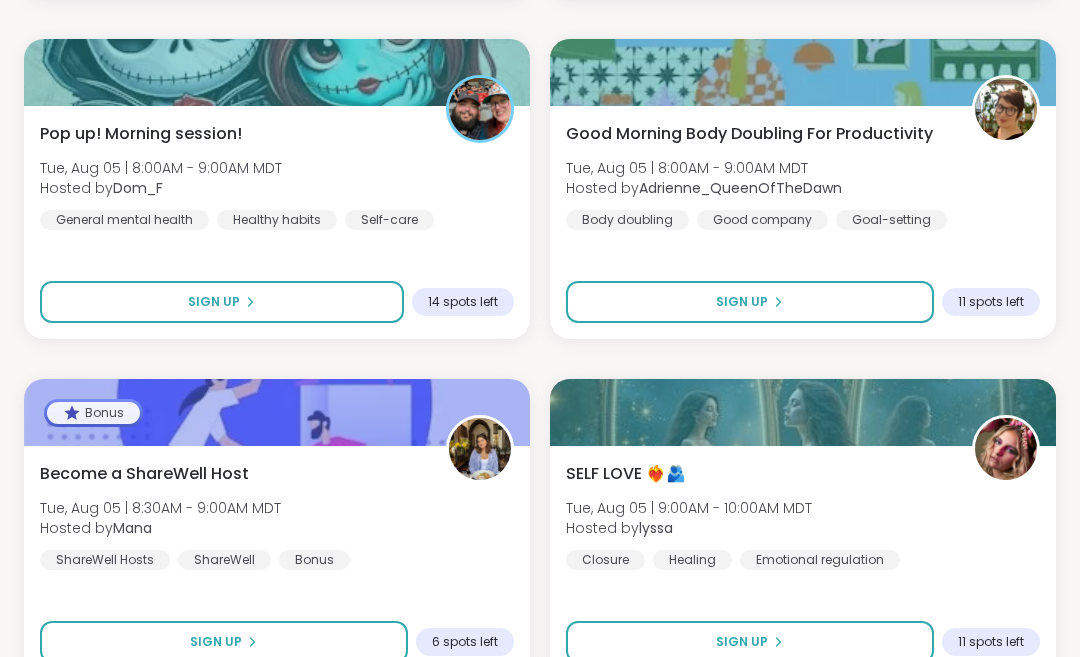 click on "Sign Up" at bounding box center [750, 642] 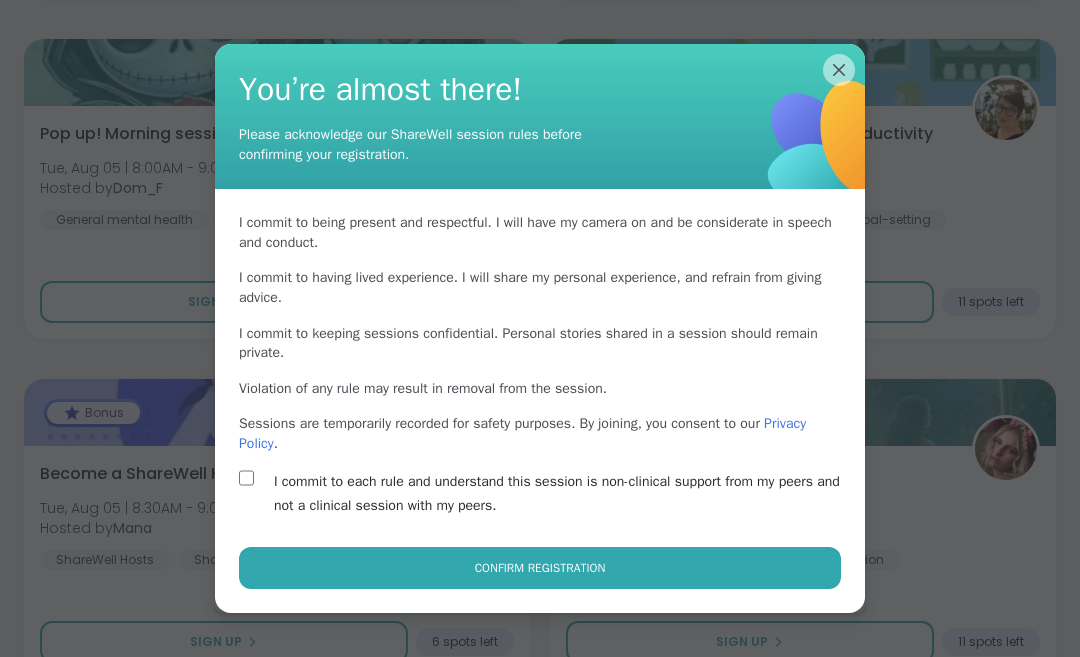 click on "Confirm Registration" at bounding box center [540, 568] 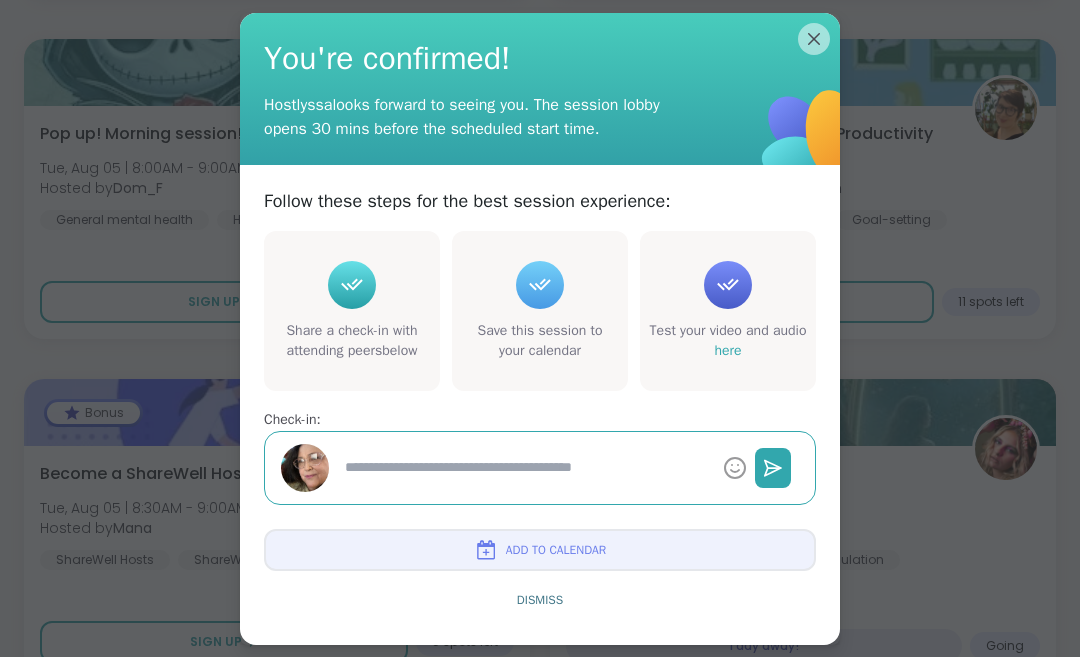 type on "*" 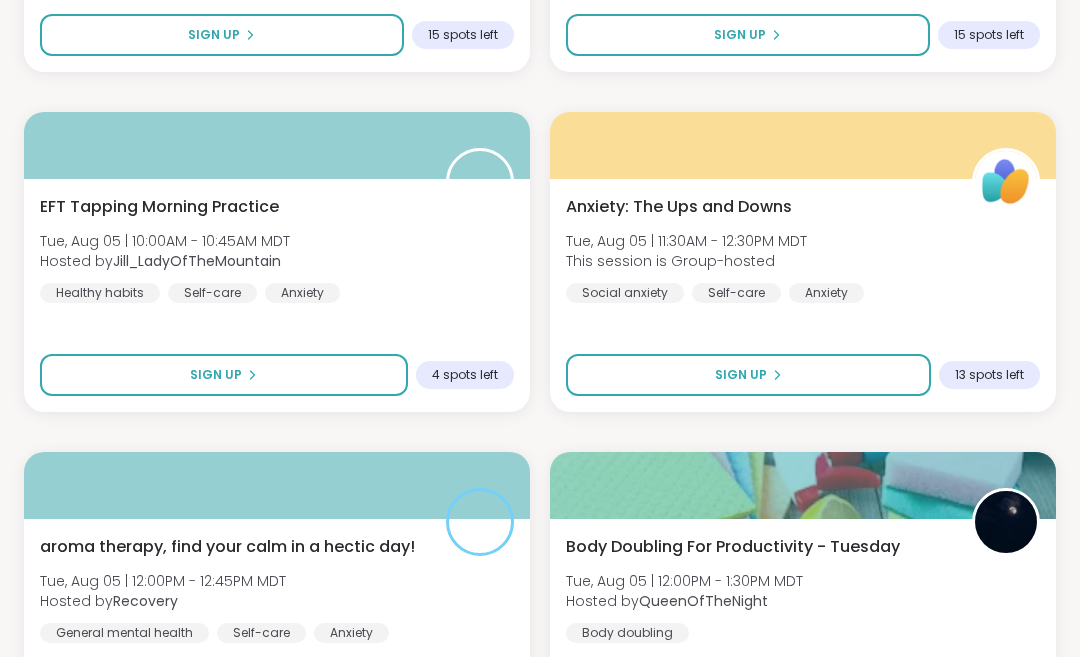 scroll, scrollTop: 10243, scrollLeft: 0, axis: vertical 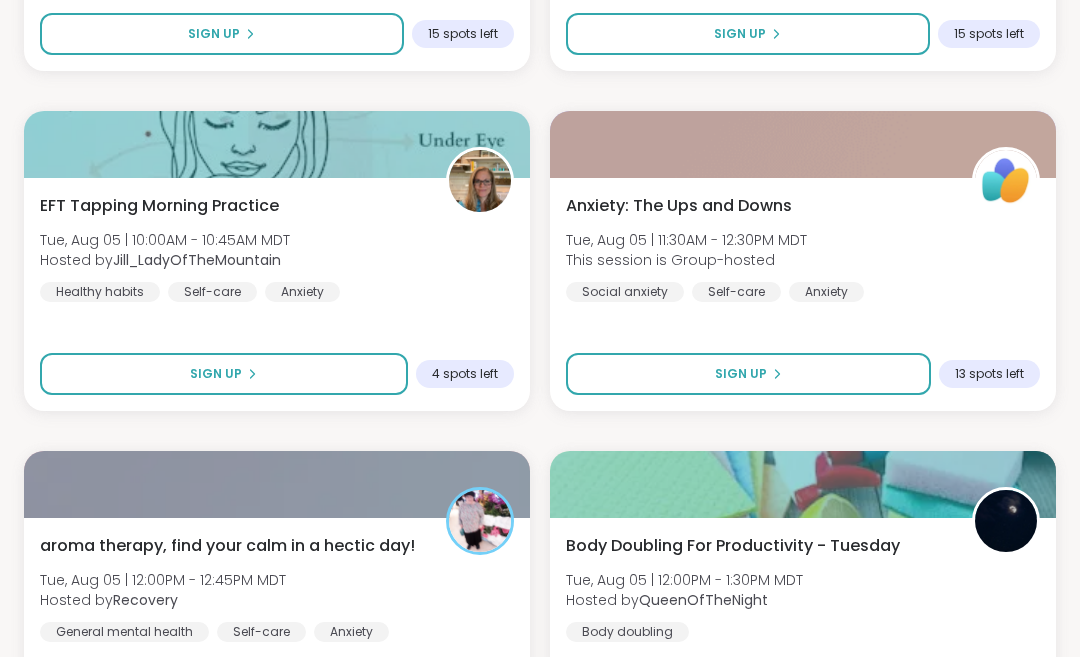 click on "Sign Up" at bounding box center (224, 374) 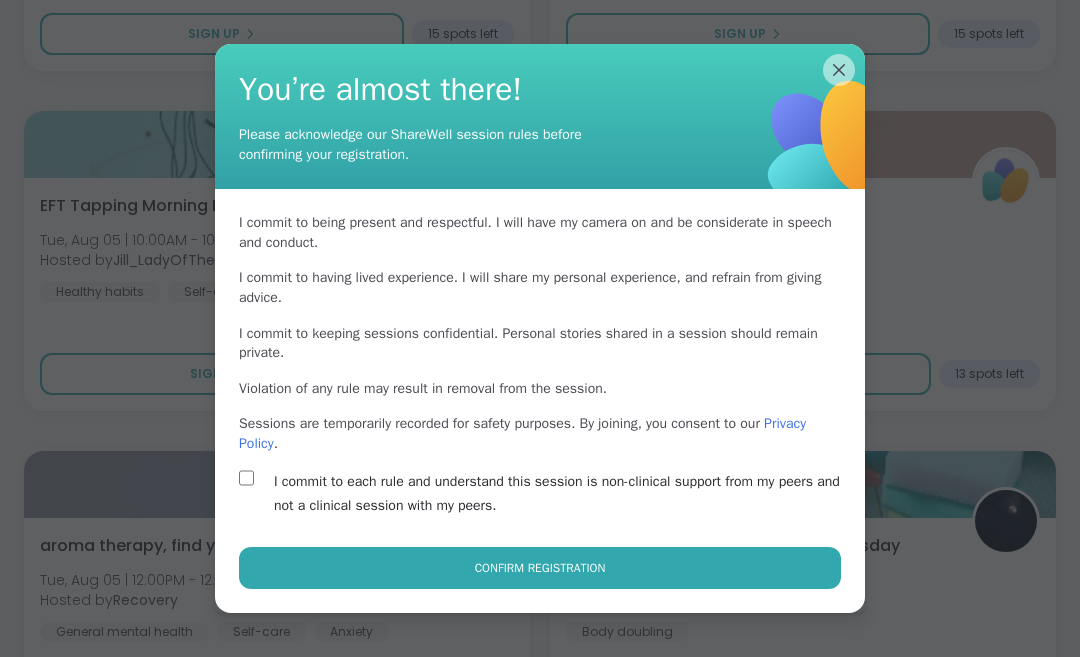 click on "Confirm Registration" at bounding box center [540, 568] 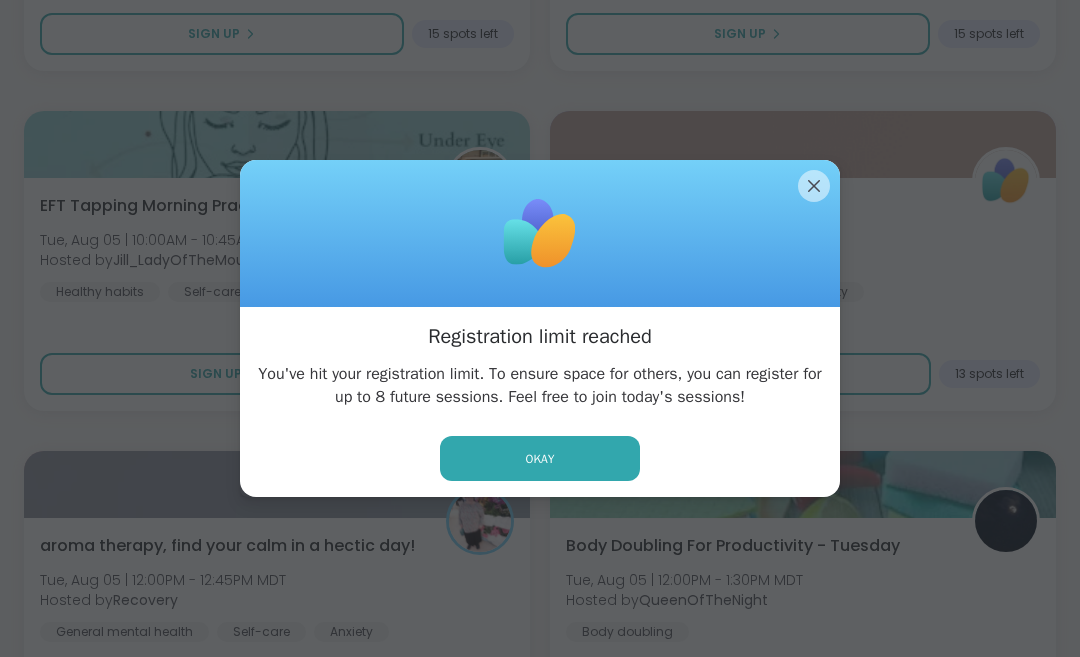 click on "Okay" at bounding box center (540, 458) 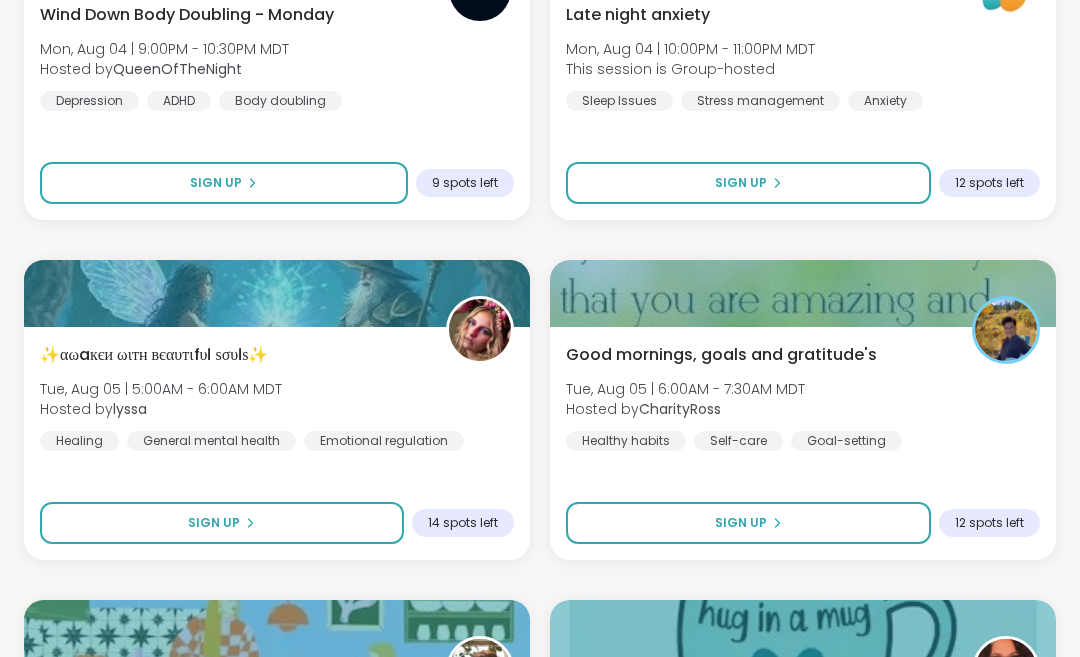 scroll, scrollTop: 8394, scrollLeft: 0, axis: vertical 